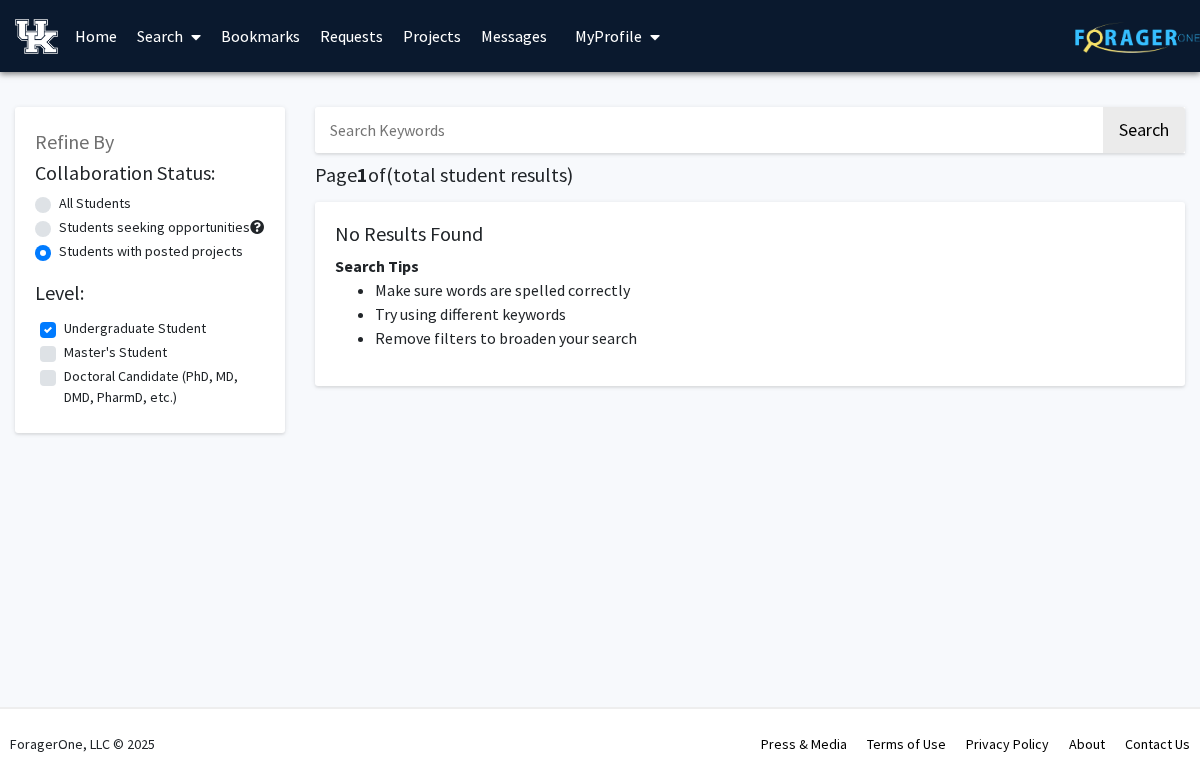 scroll, scrollTop: 0, scrollLeft: 0, axis: both 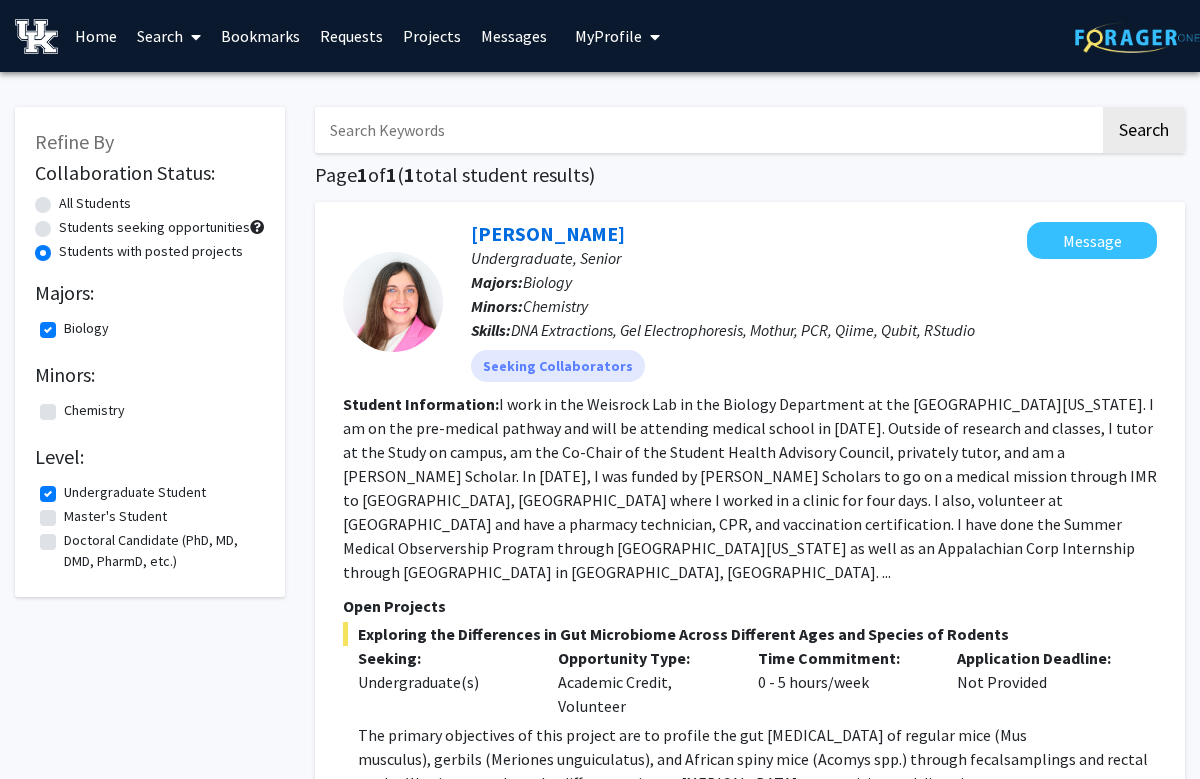 click on "Student Information:  I work in the Weisrock Lab in the Biology Department at the [GEOGRAPHIC_DATA][US_STATE]. I am on the pre-medical pathway and will be attending medical school in [DATE]. Outside of research and classes, I tutor at the Study on campus, am the Co-Chair of the Student Health Advisory Council, privately tutor, and am a [PERSON_NAME] Scholar. In [DATE], I was funded by [PERSON_NAME] Scholars to go on a medical mission through IMR to [GEOGRAPHIC_DATA], [GEOGRAPHIC_DATA] where I worked in a clinic for four days. I also, volunteer at [GEOGRAPHIC_DATA] and have a pharmacy technician, CPR, and vaccination certification. I have done the Summer Medical Observership Program through [GEOGRAPHIC_DATA][US_STATE] as well as an Appalachian Corp Internship through [GEOGRAPHIC_DATA] in [GEOGRAPHIC_DATA], [GEOGRAPHIC_DATA]. ..." 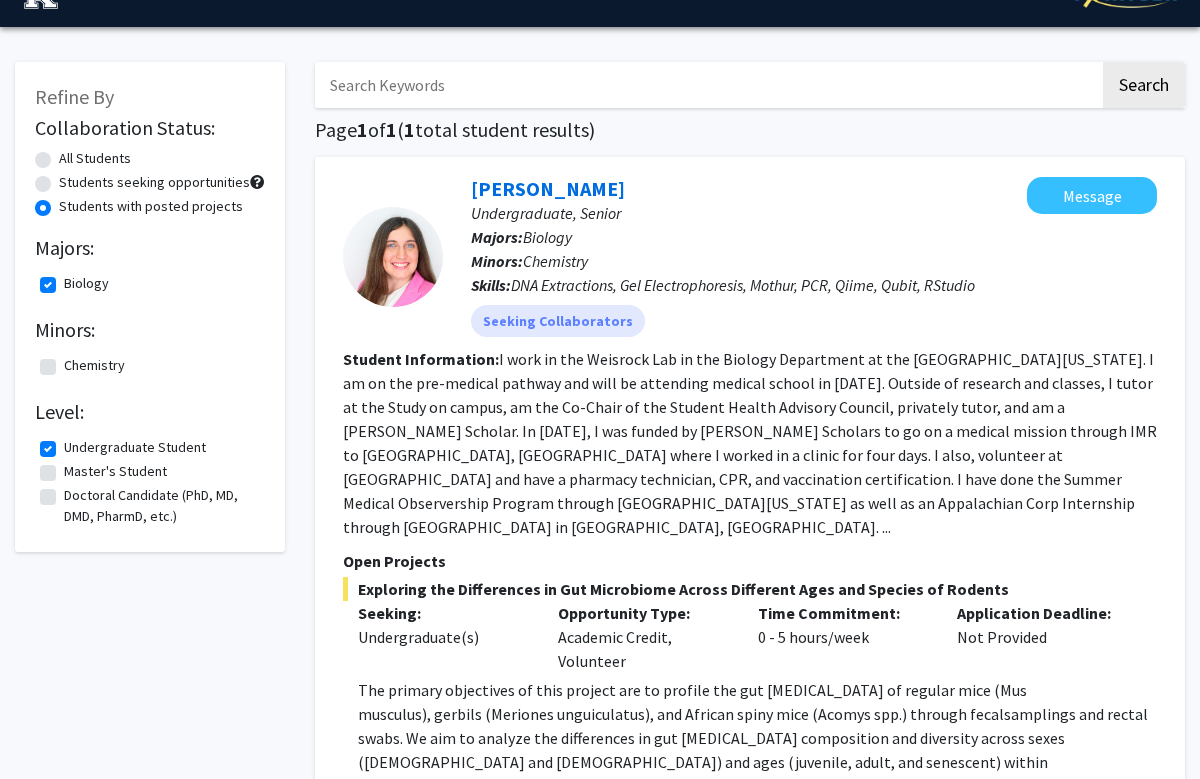 scroll, scrollTop: 34, scrollLeft: 0, axis: vertical 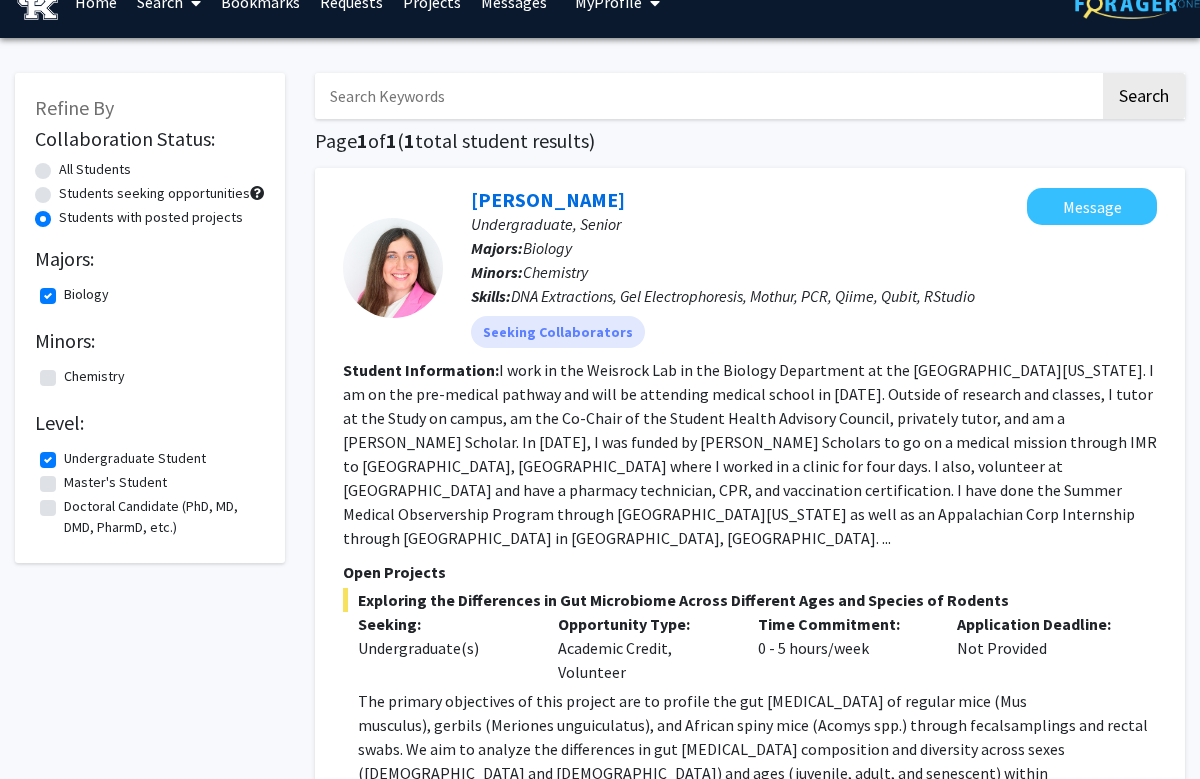 click on "Biology" 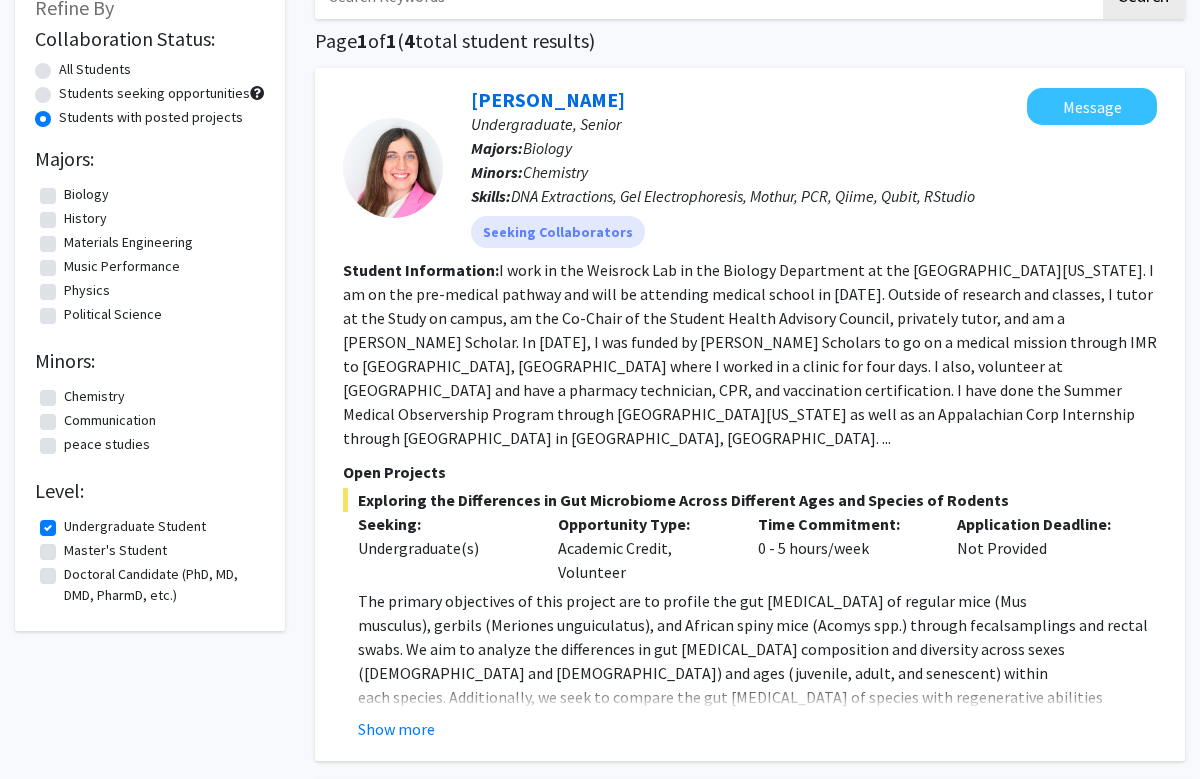 scroll, scrollTop: 138, scrollLeft: 0, axis: vertical 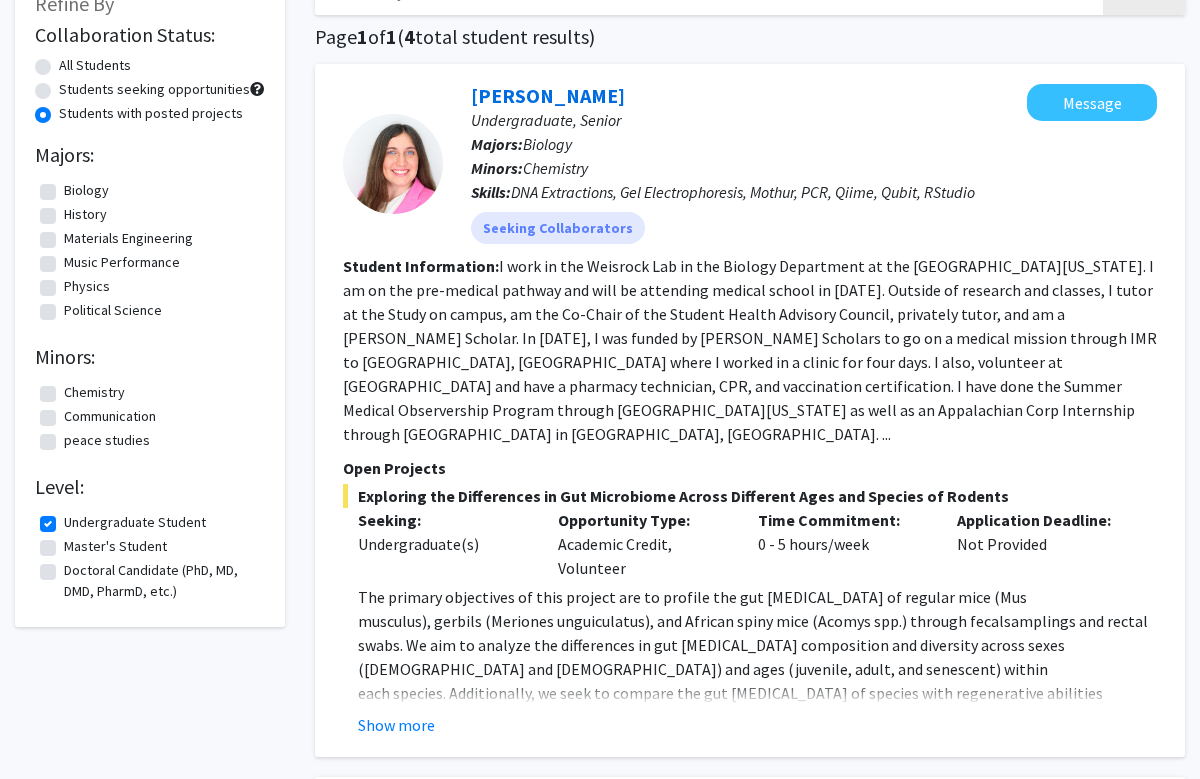 click on "Show more" 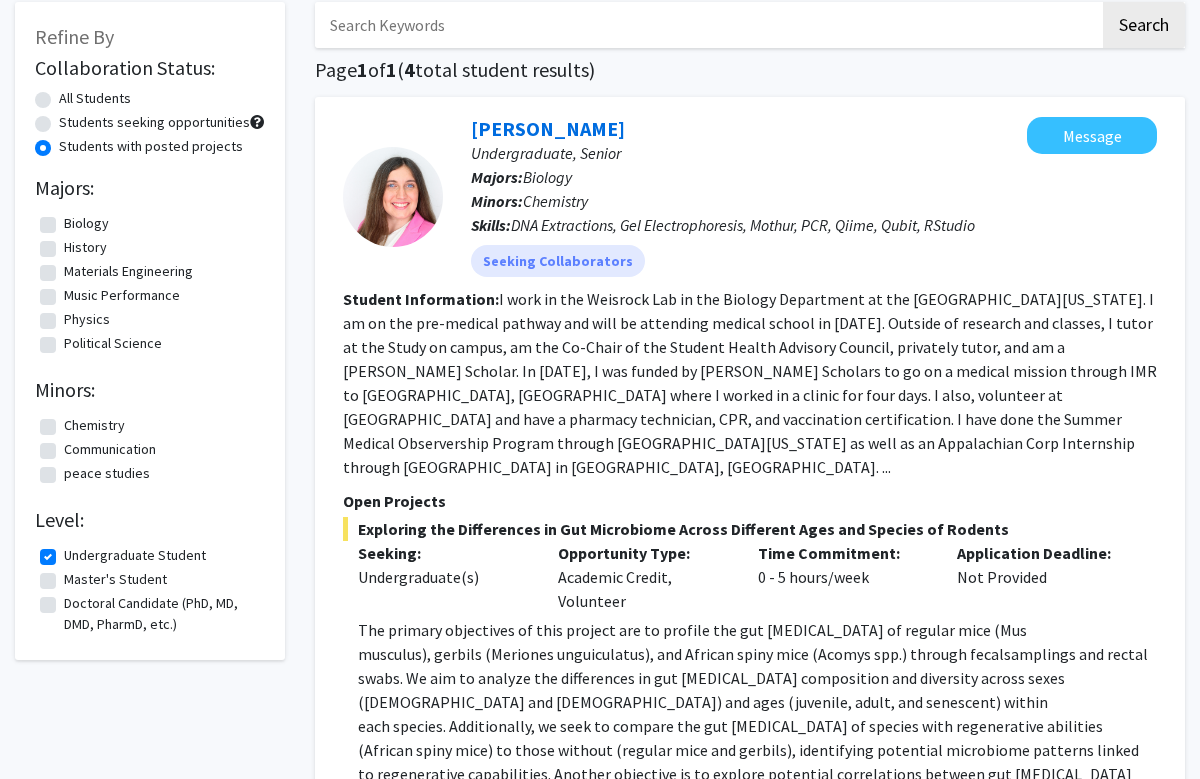 scroll, scrollTop: 101, scrollLeft: 0, axis: vertical 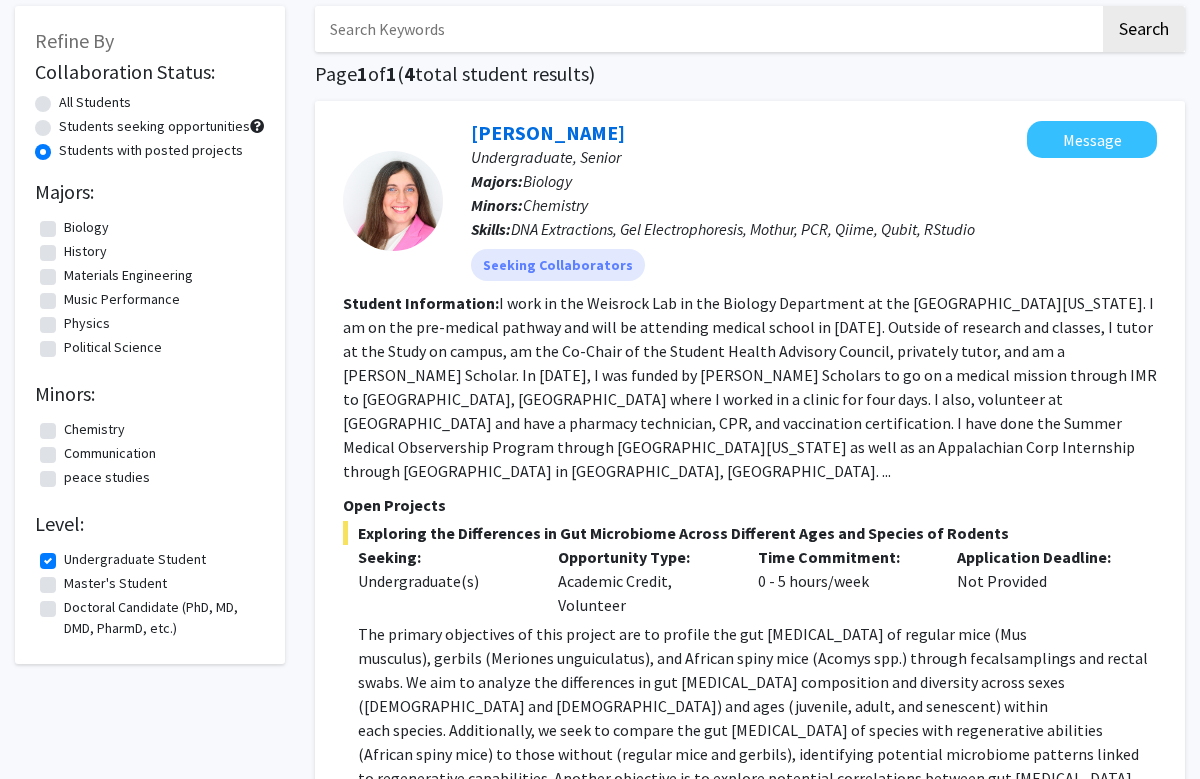 click on "Biology" 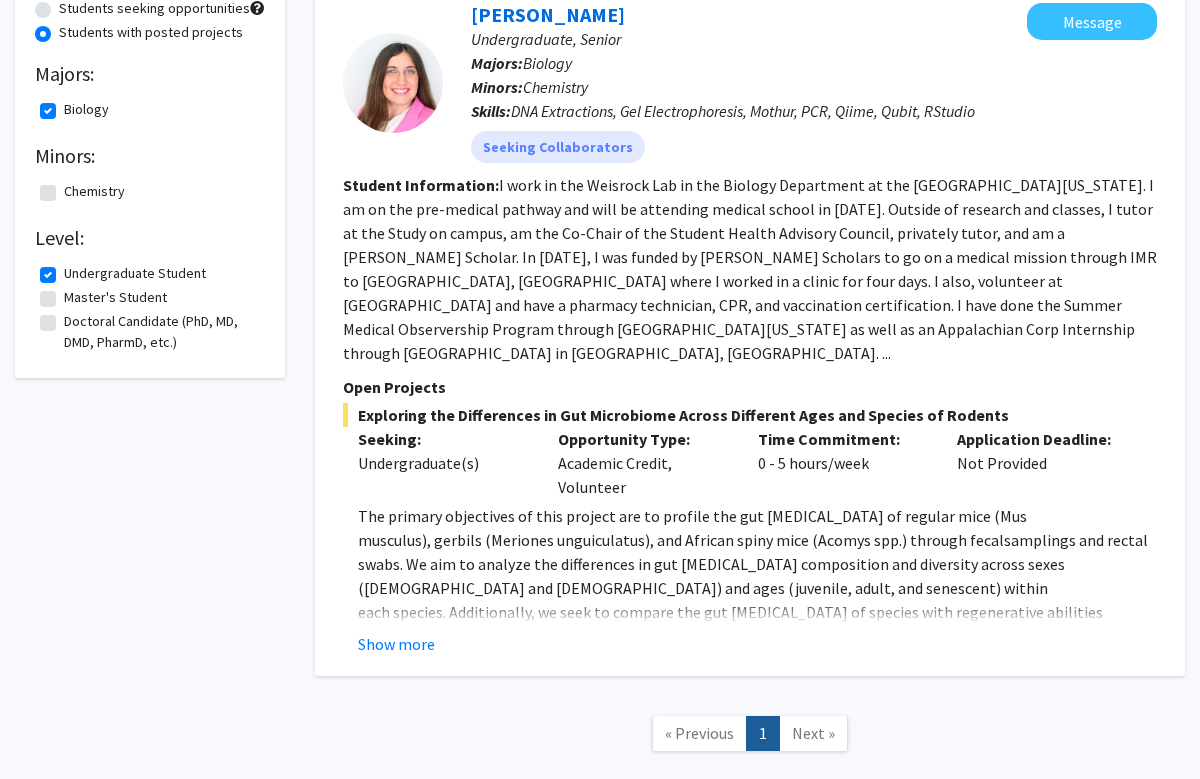 scroll, scrollTop: 235, scrollLeft: 0, axis: vertical 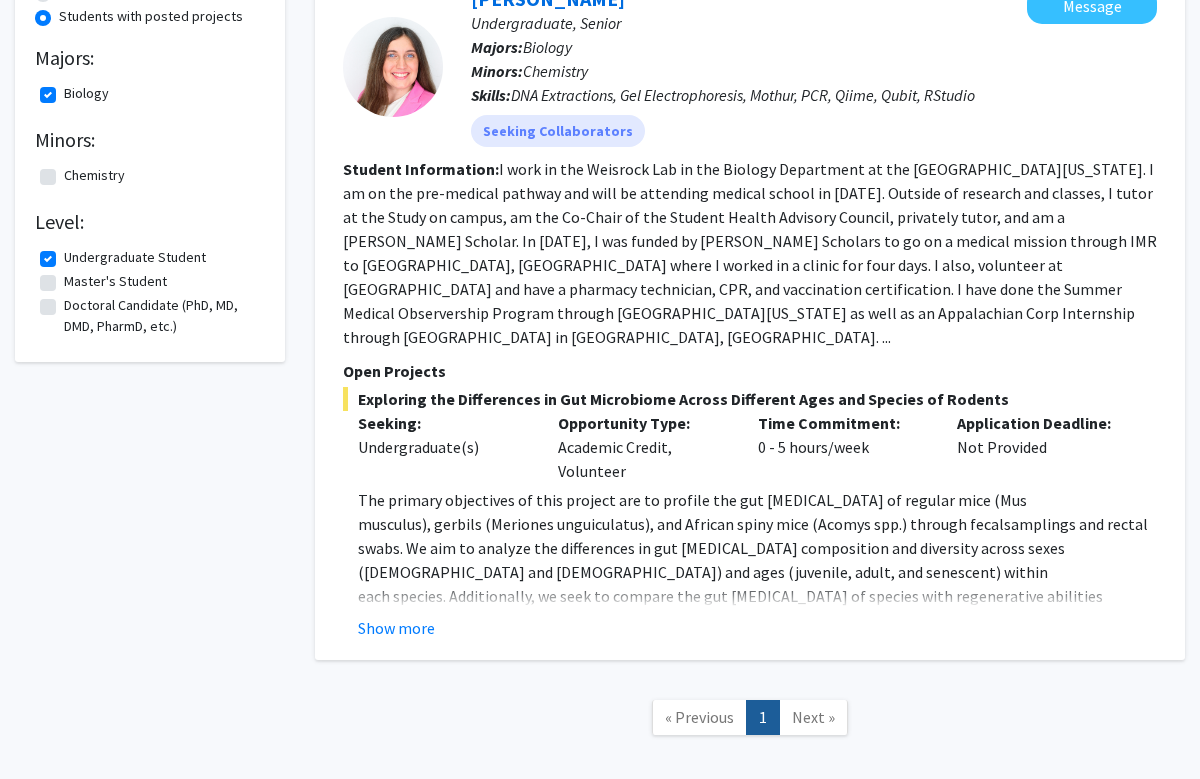 click on "Show more" 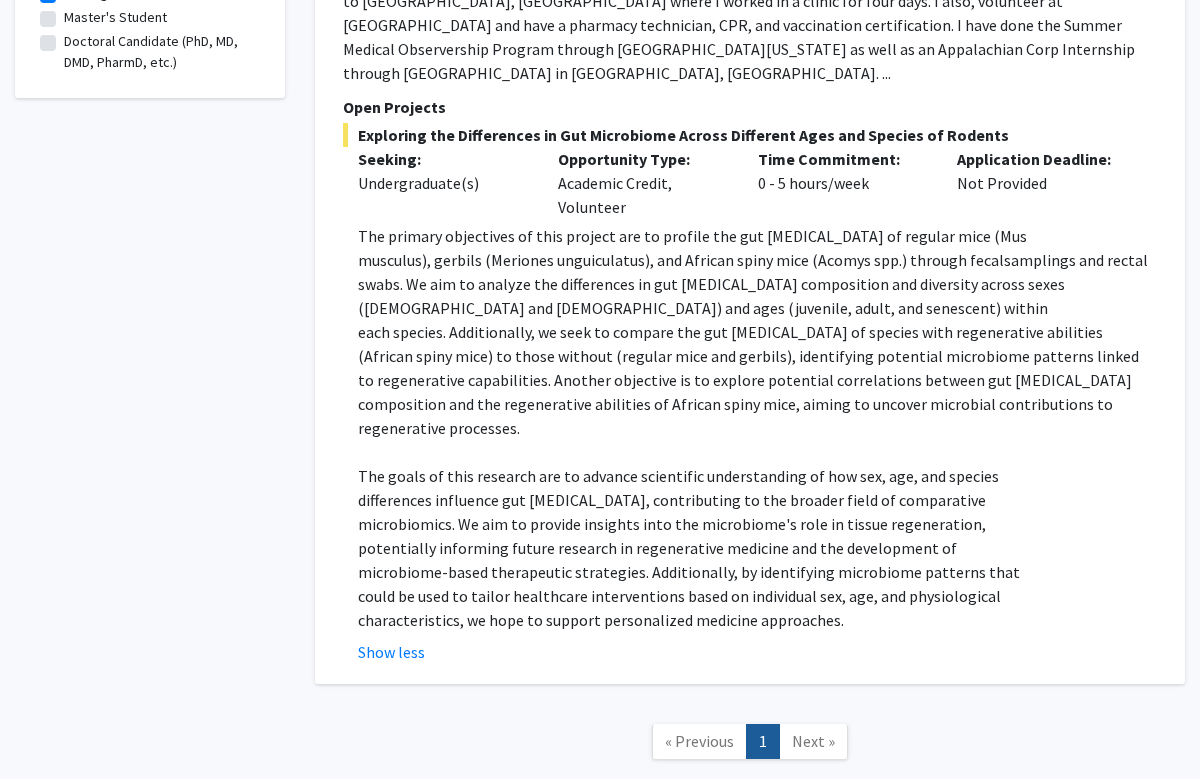 scroll, scrollTop: 499, scrollLeft: 0, axis: vertical 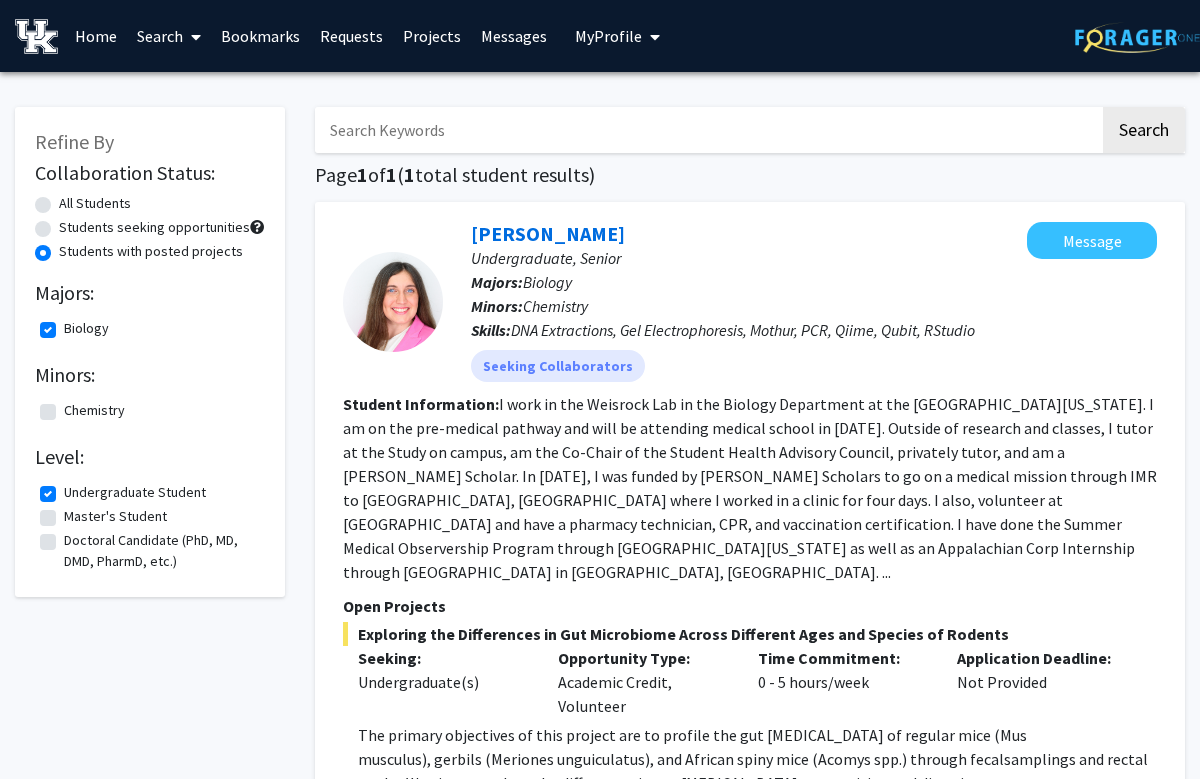 click on "Search" at bounding box center [169, 36] 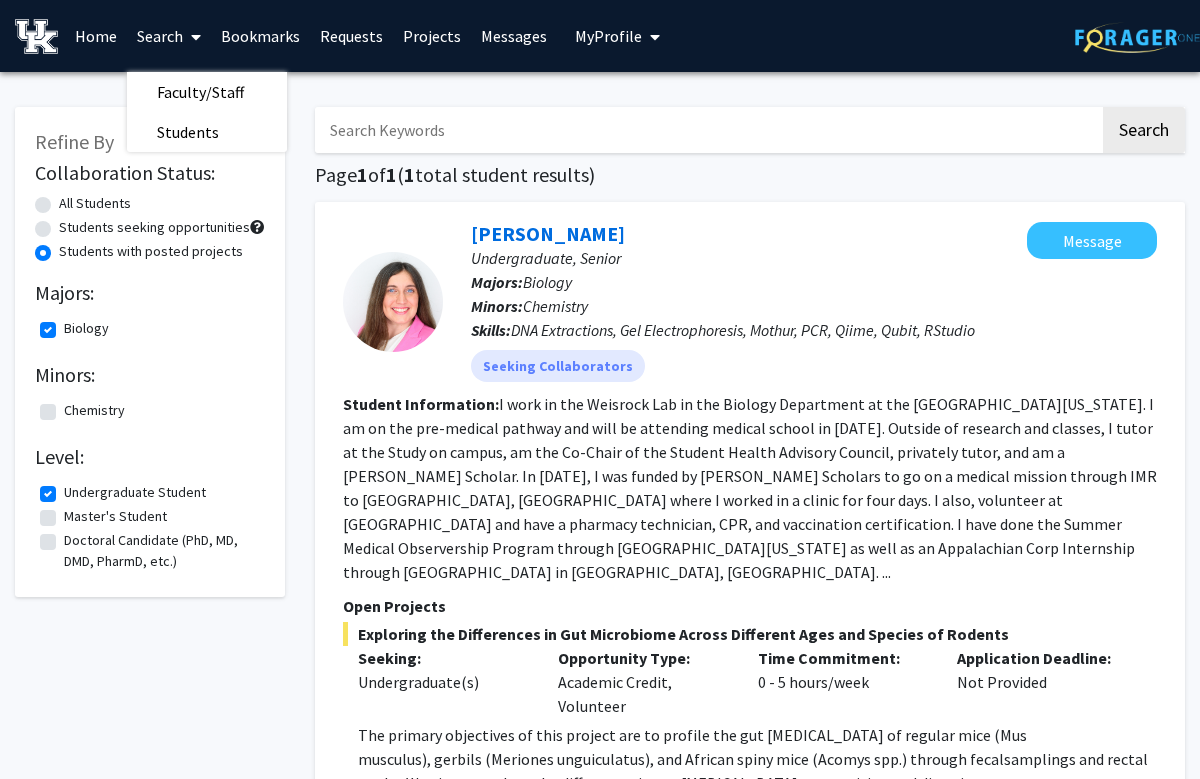 click on "Faculty/Staff" at bounding box center (200, 92) 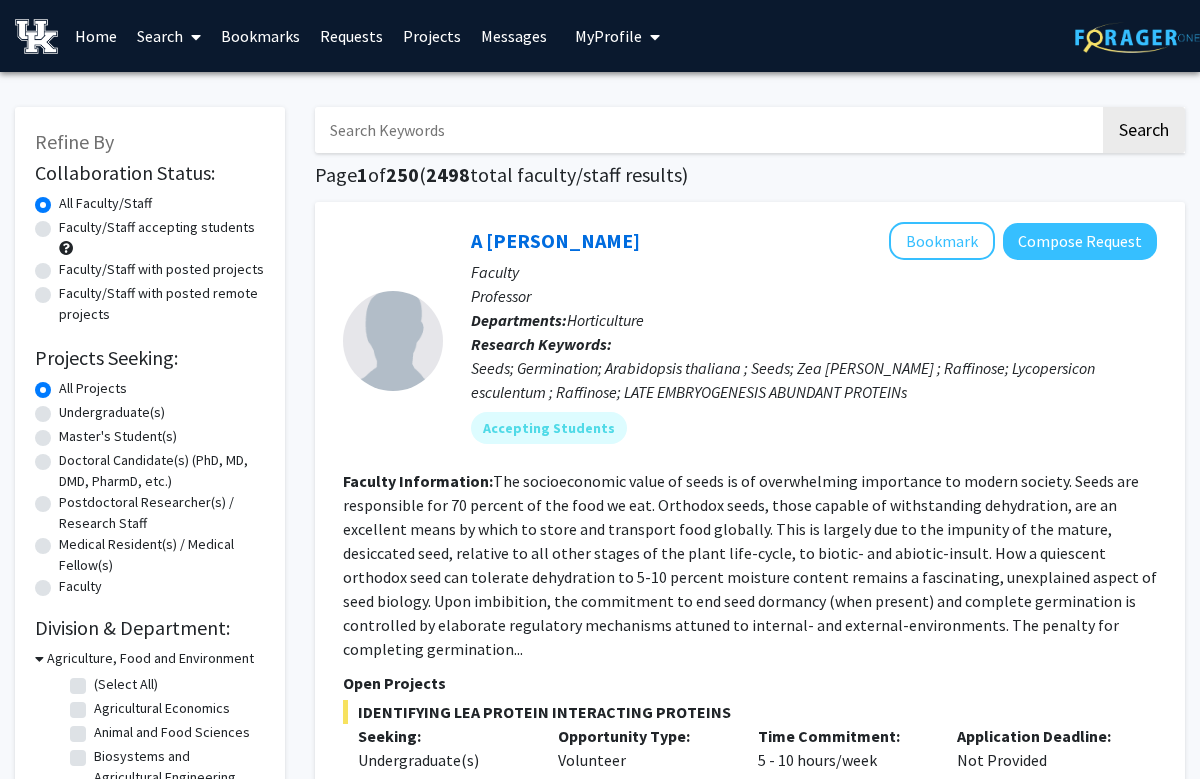 click on "All Projects" 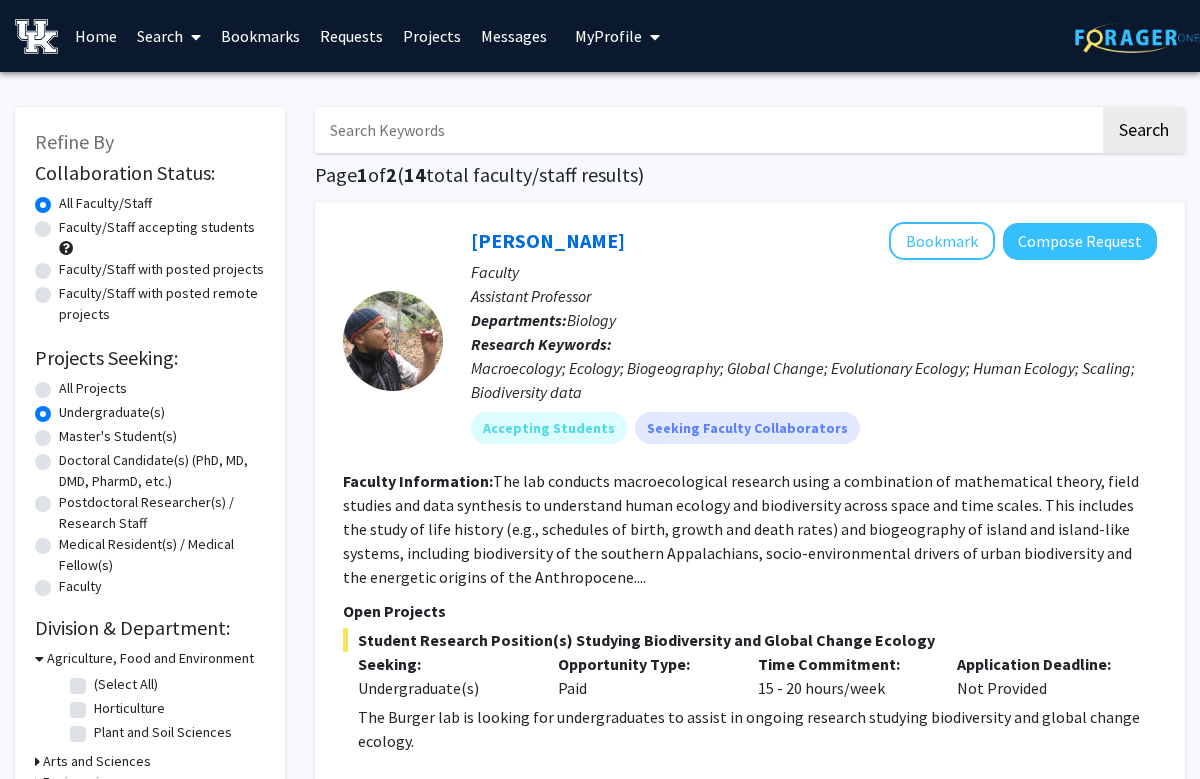 click on "Faculty/Staff accepting students" 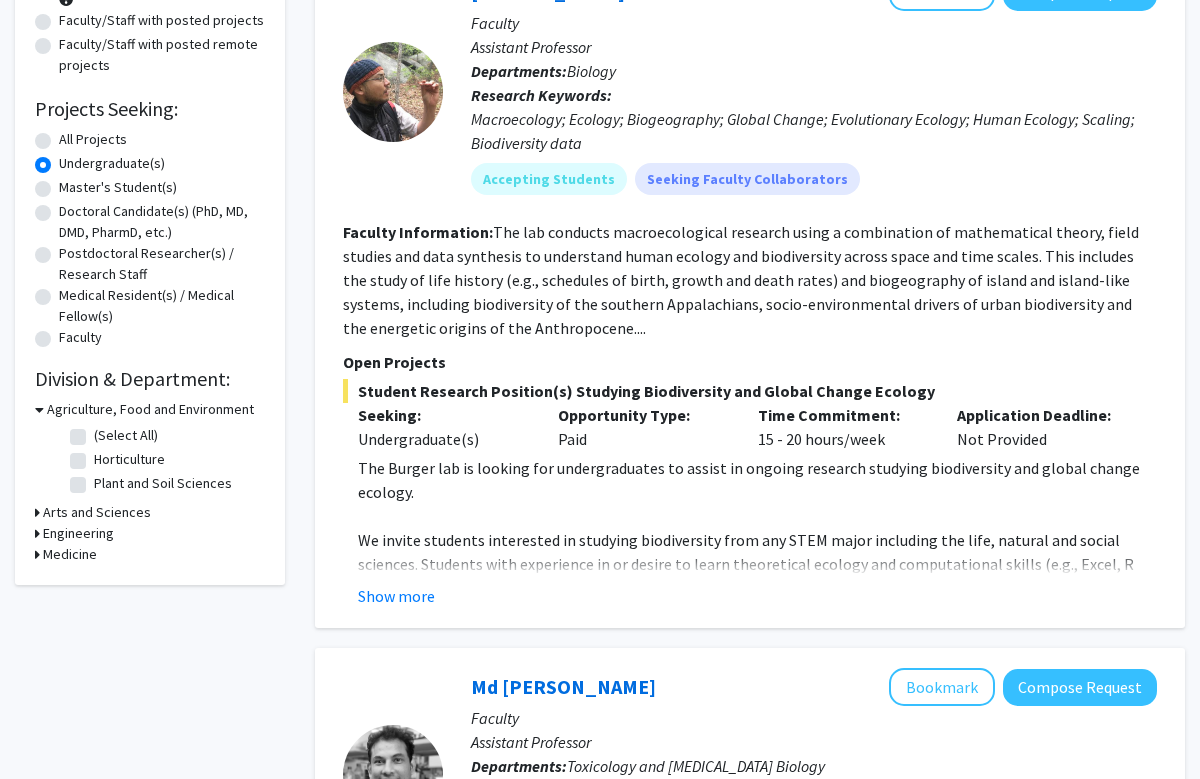 scroll, scrollTop: 293, scrollLeft: 0, axis: vertical 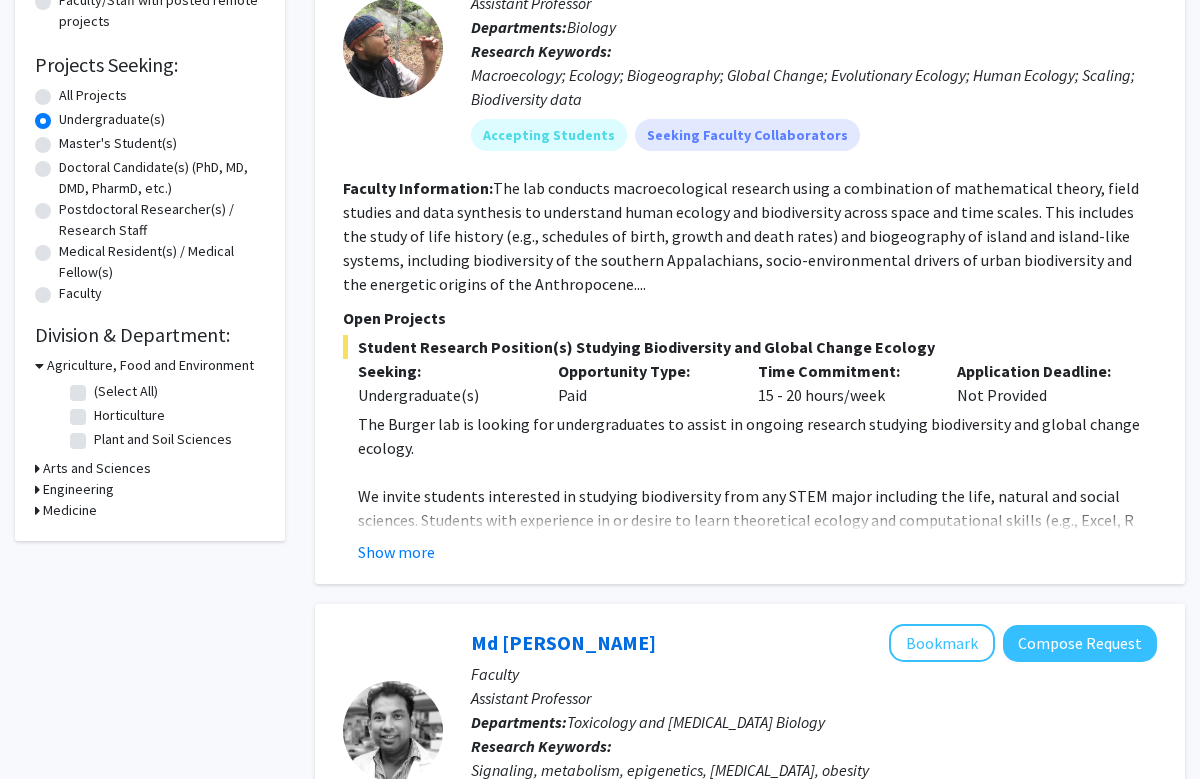 click on "Medicine" at bounding box center [70, 510] 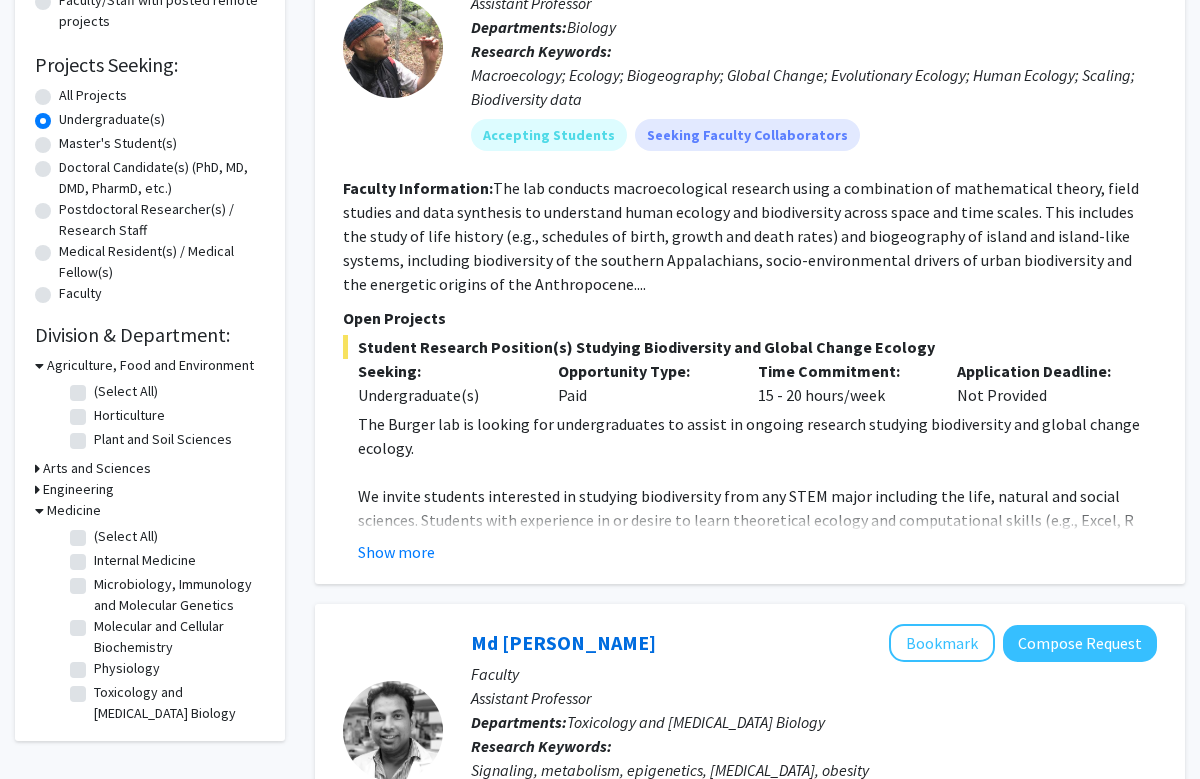 click on "Medicine" at bounding box center (74, 510) 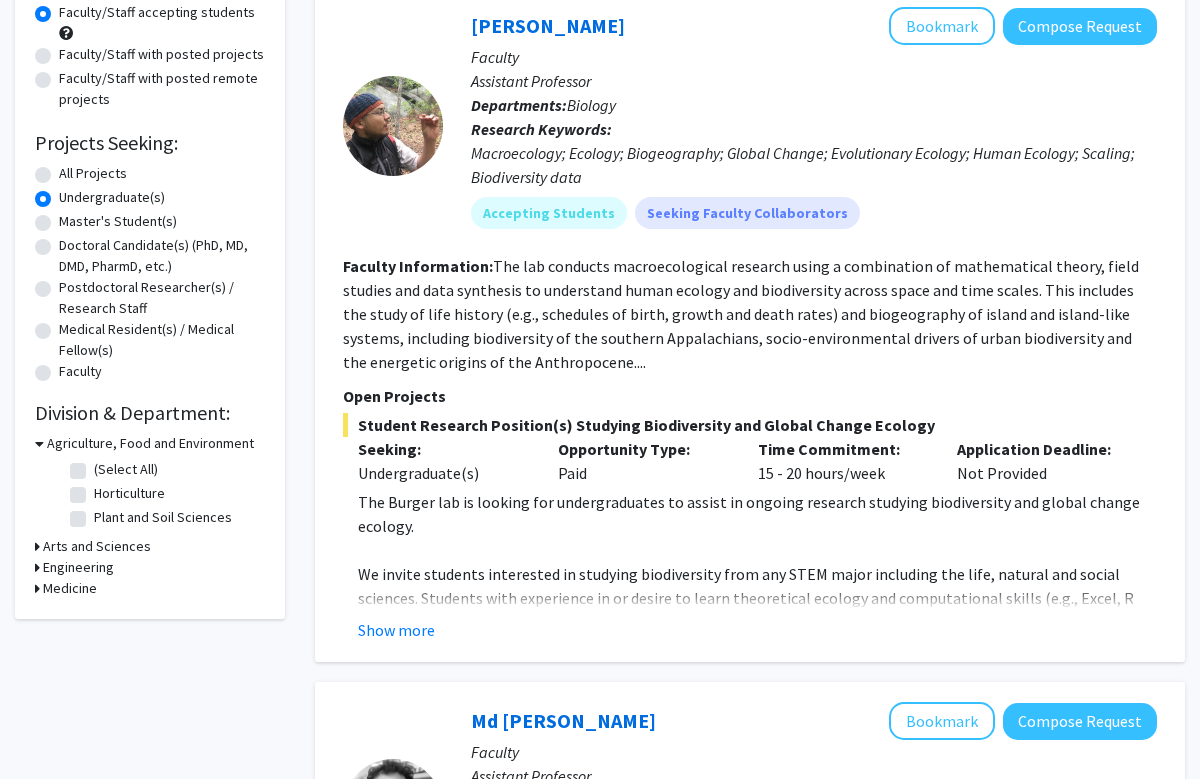 scroll, scrollTop: 210, scrollLeft: 0, axis: vertical 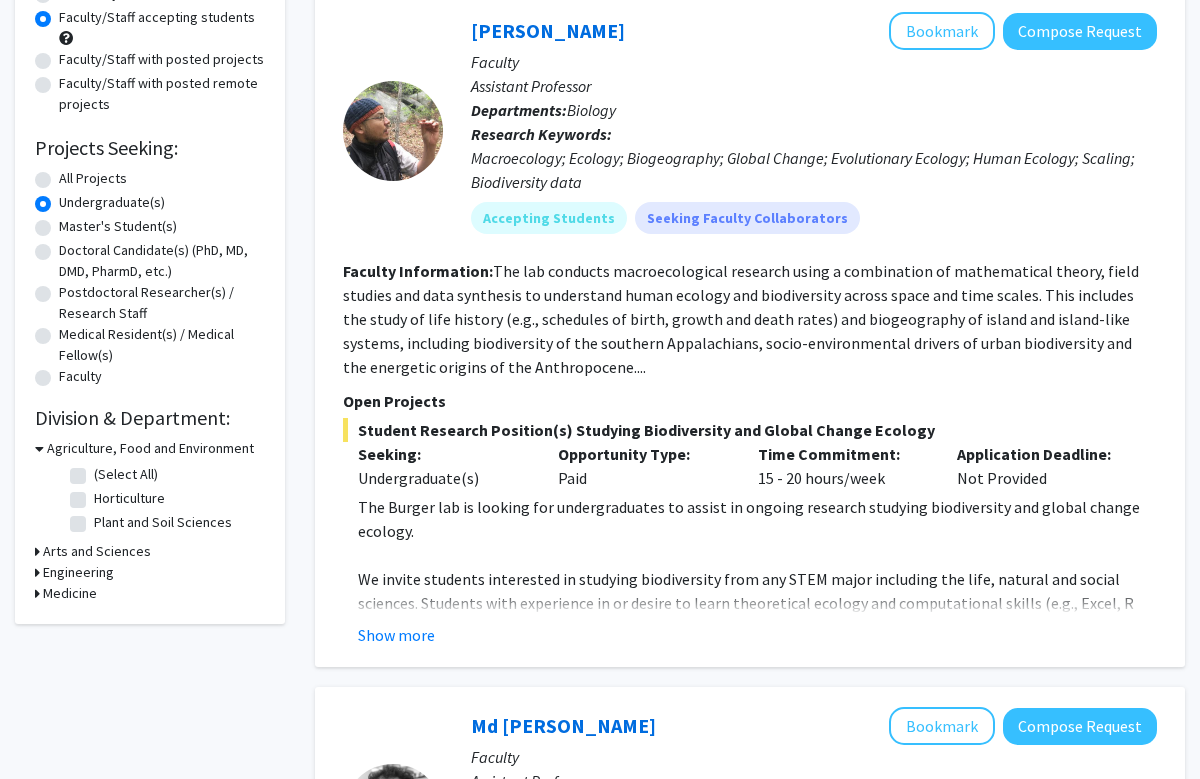 click on "Engineering" at bounding box center [78, 572] 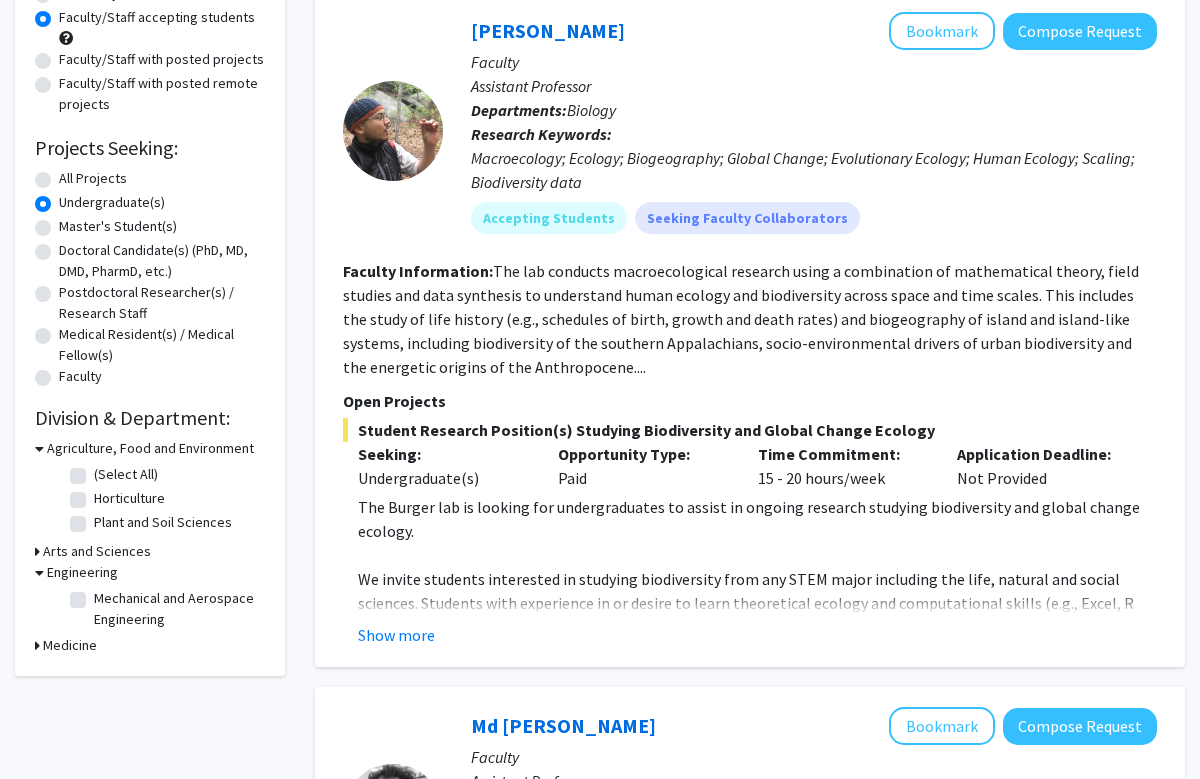 click on "Medicine" at bounding box center (70, 645) 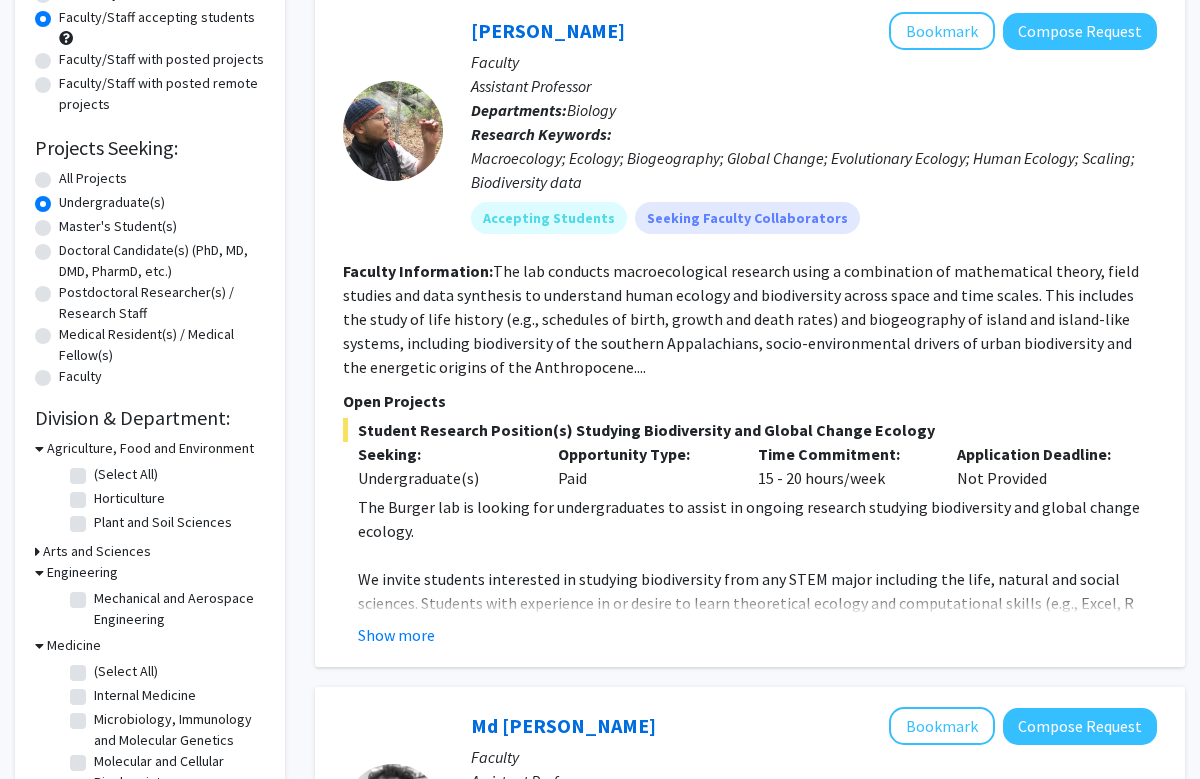 click on "(Select All)" 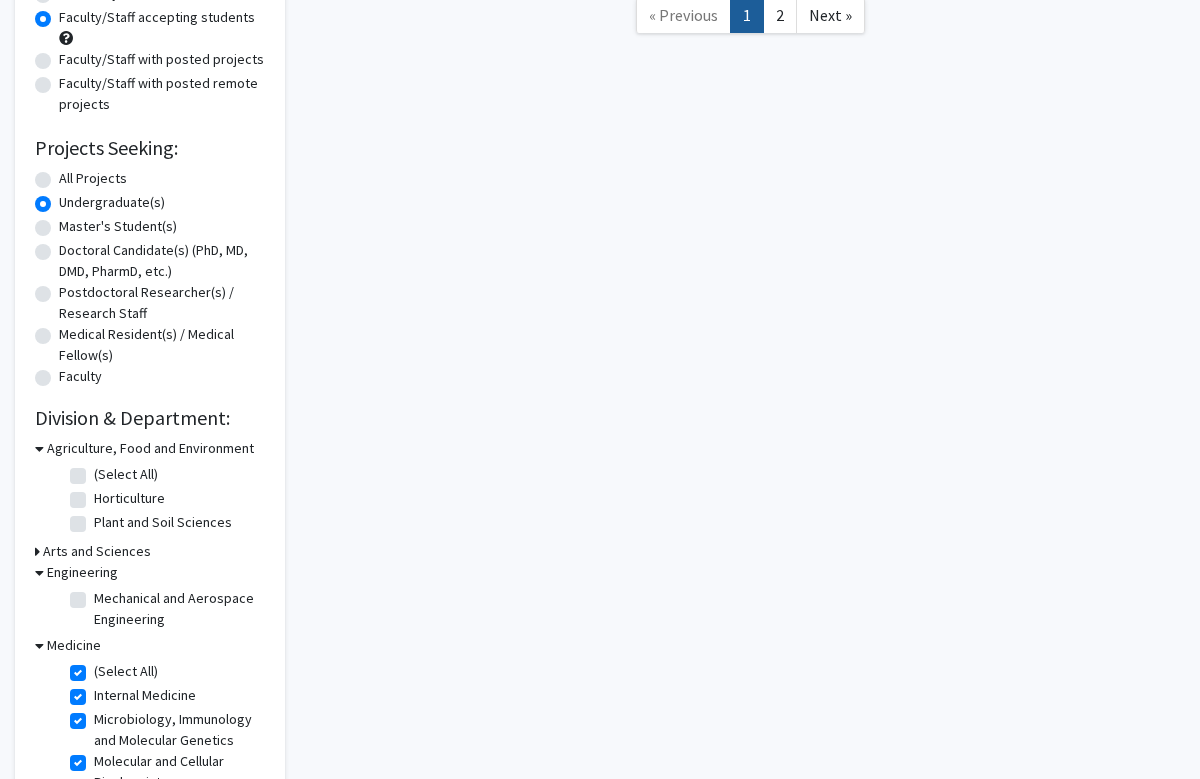 checkbox on "true" 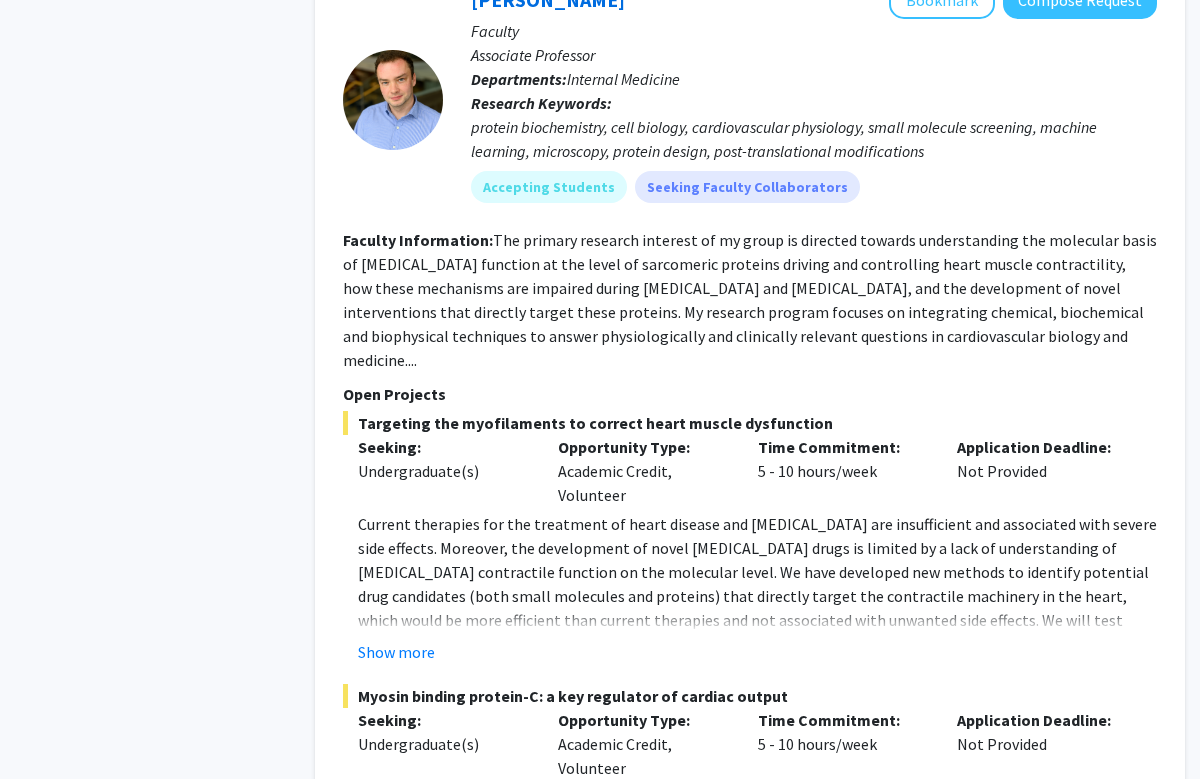 scroll, scrollTop: 3557, scrollLeft: 0, axis: vertical 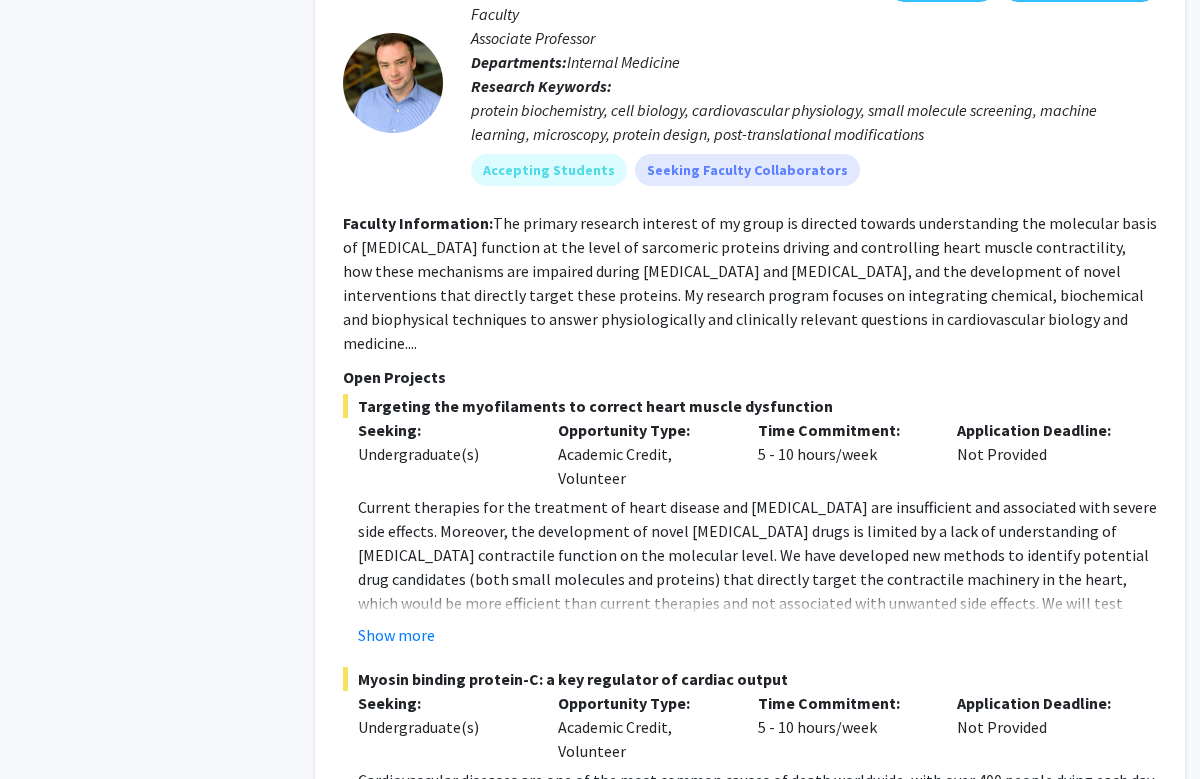 click on "Show more" 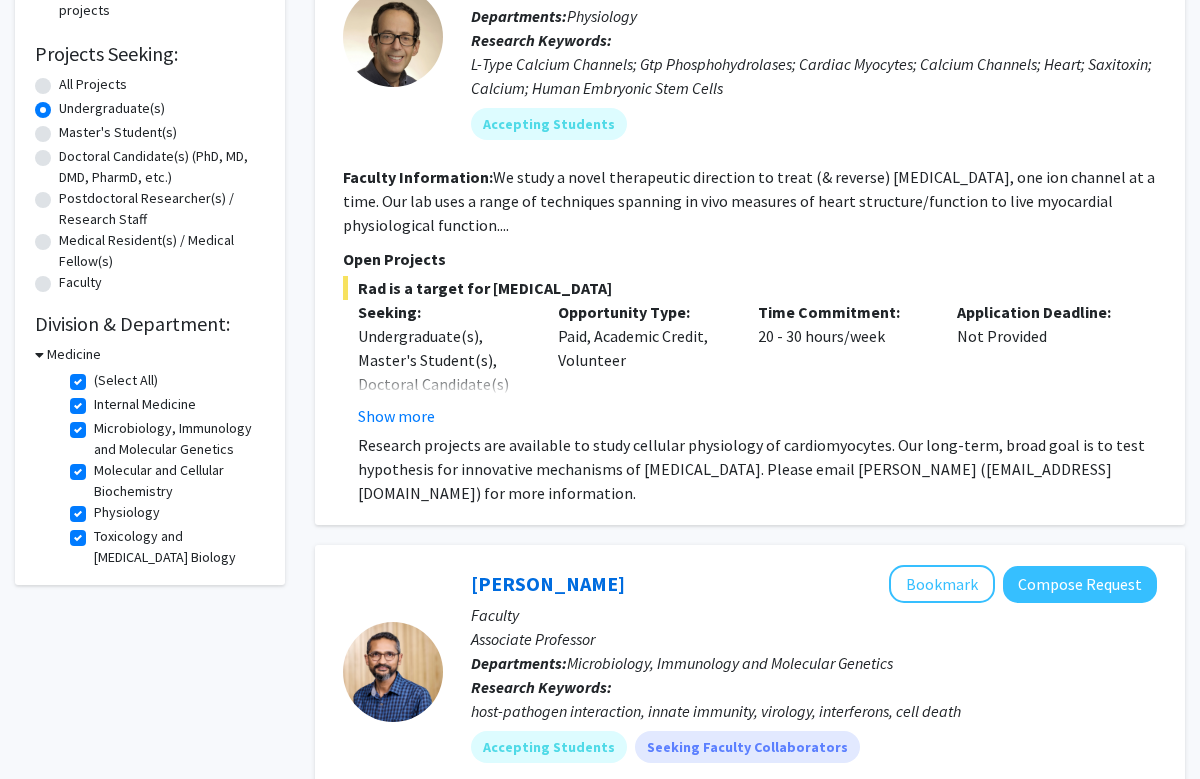 scroll, scrollTop: 306, scrollLeft: 0, axis: vertical 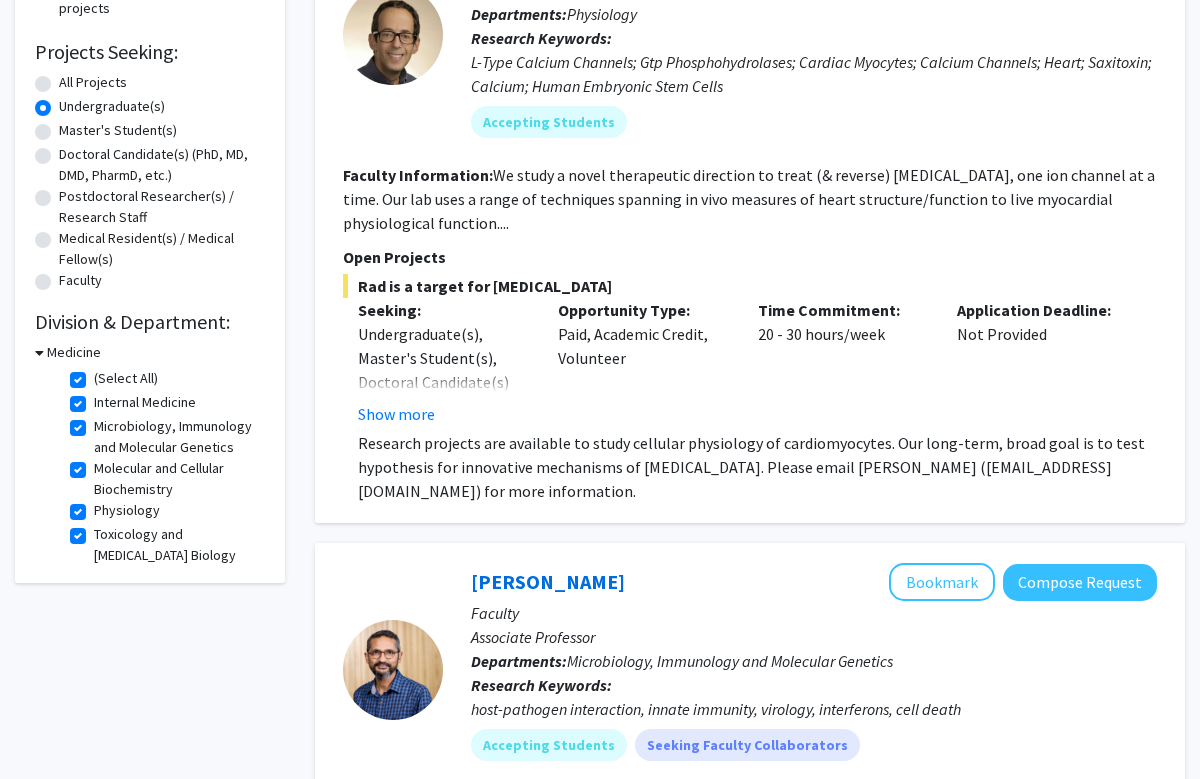 click on "Medicine  (Select All)  (Select All)  Internal Medicine  Internal Medicine  Microbiology, Immunology and Molecular Genetics  Microbiology, Immunology and Molecular Genetics  Molecular and Cellular Biochemistry  Molecular and Cellular Biochemistry  Physiology  Physiology  Toxicology and [MEDICAL_DATA] Biology  Toxicology and [MEDICAL_DATA] Biology" 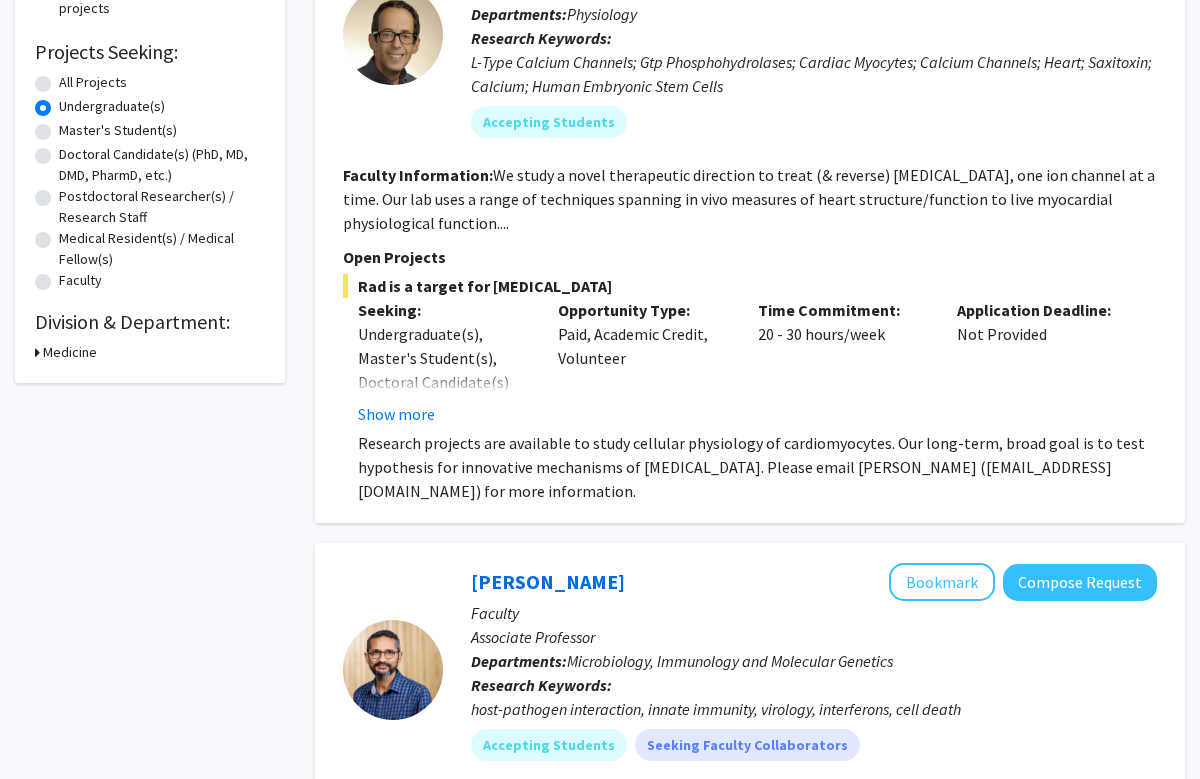 click on "Medicine" at bounding box center (70, 352) 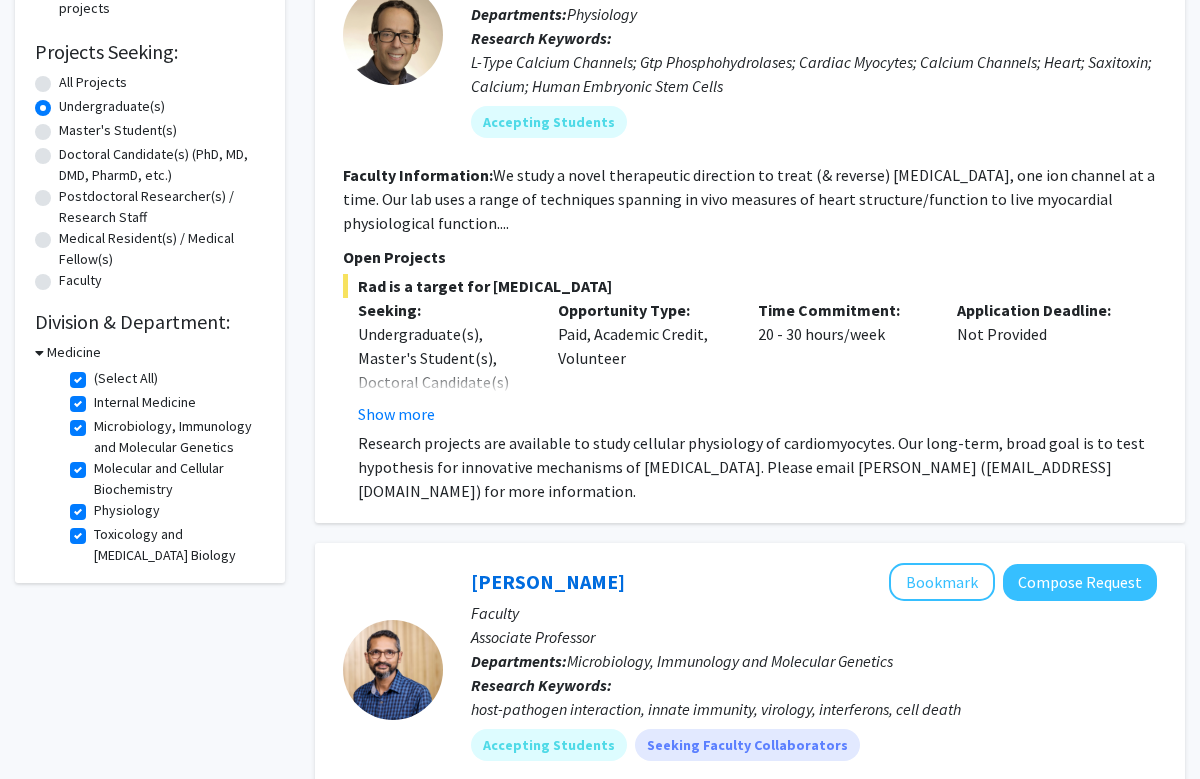 click 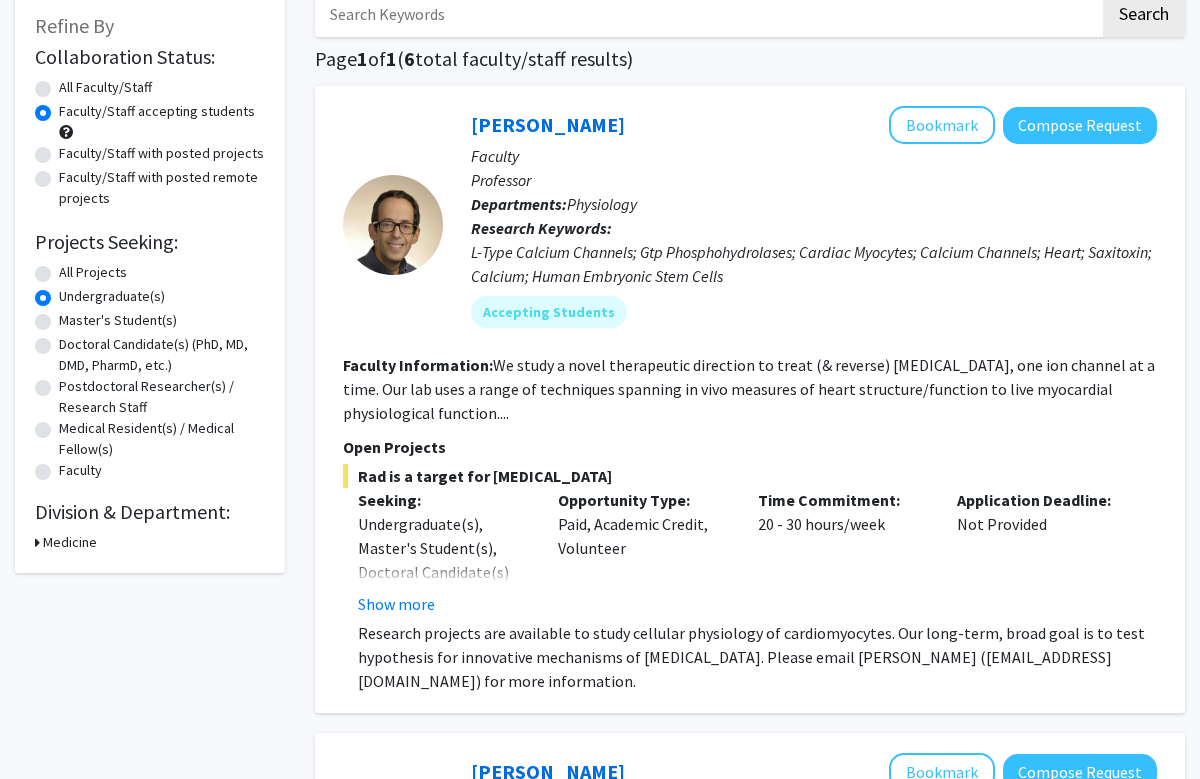 scroll, scrollTop: 111, scrollLeft: 0, axis: vertical 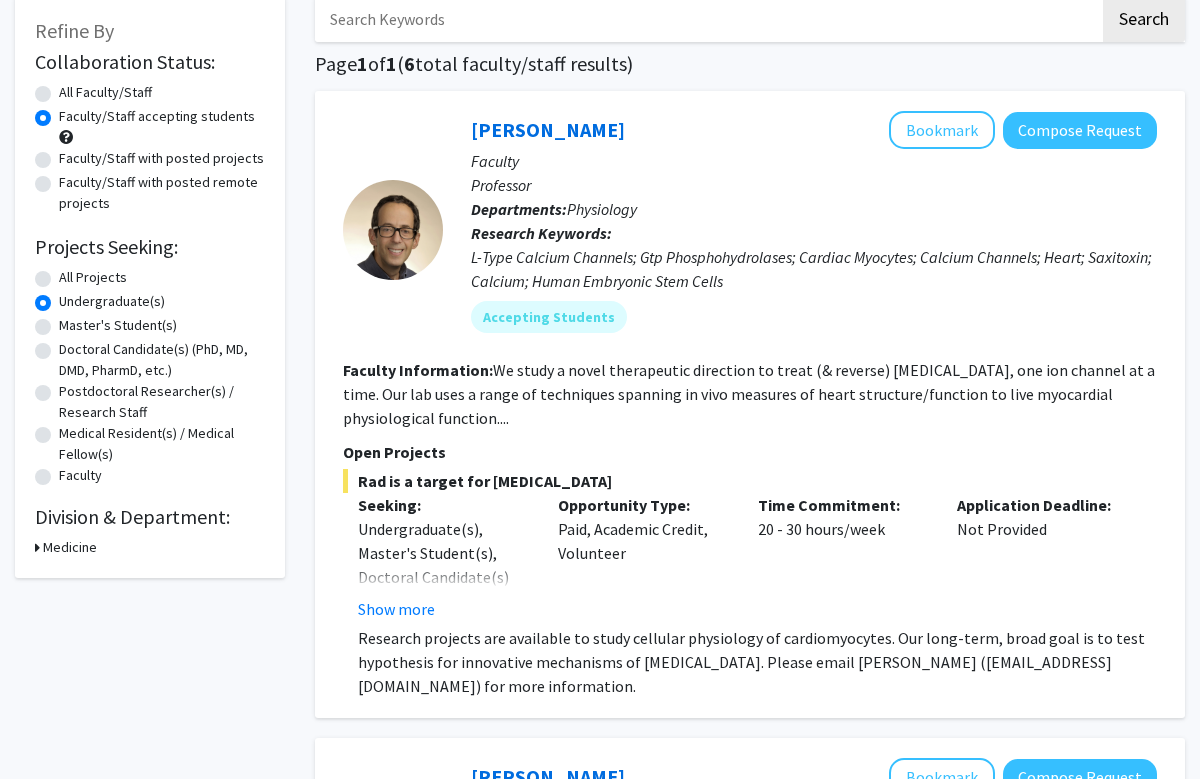 click on "Collaboration Status: Collaboration Status  All Faculty/Staff    Collaboration Status  Faculty/Staff accepting students    Collaboration Status  Faculty/Staff with posted projects    Collaboration Status  Faculty/Staff with posted remote projects    Projects Seeking: Projects Seeking Level  All Projects    Projects Seeking Level  Undergraduate(s)    Projects Seeking Level  Master's Student(s)    Projects Seeking Level  Doctoral Candidate(s) (PhD, MD, DMD, PharmD, etc.)    Projects Seeking Level  Postdoctoral Researcher(s) / Research Staff    Projects Seeking Level  Medical Resident(s) / Medical Fellow(s)    Projects Seeking Level  Faculty    Division & Department:      Medicine" 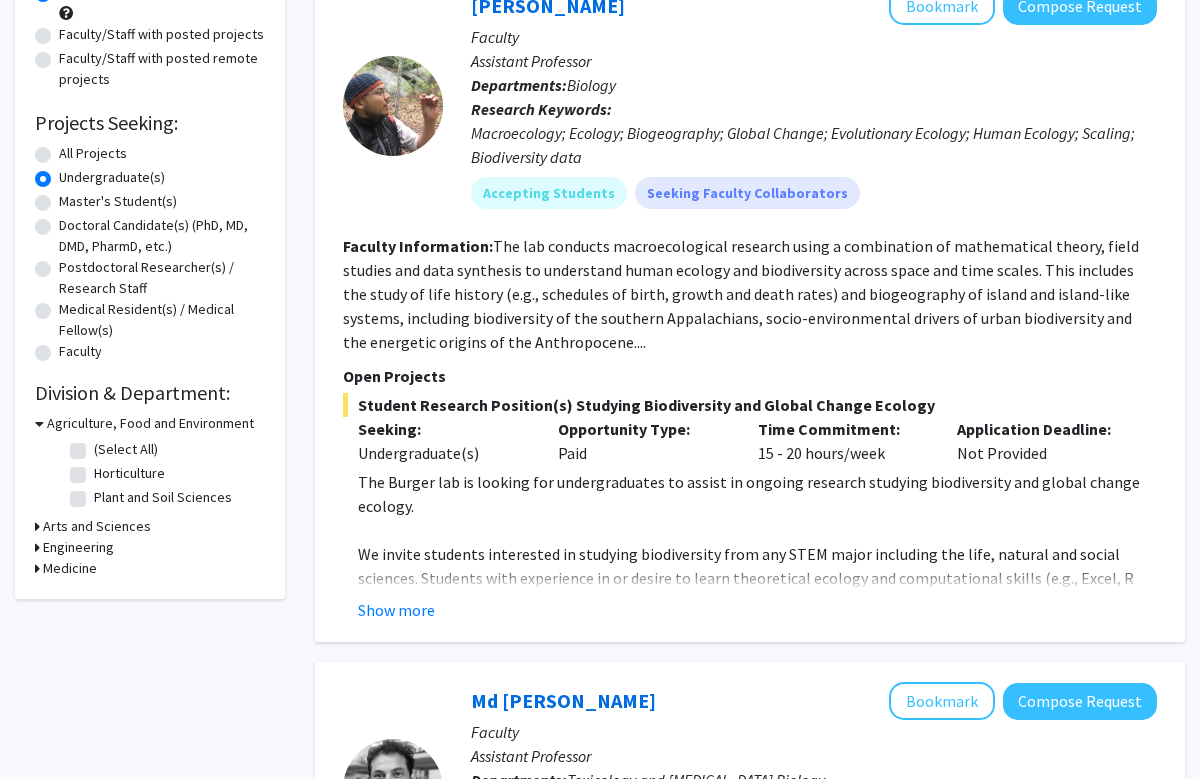 scroll, scrollTop: 239, scrollLeft: 0, axis: vertical 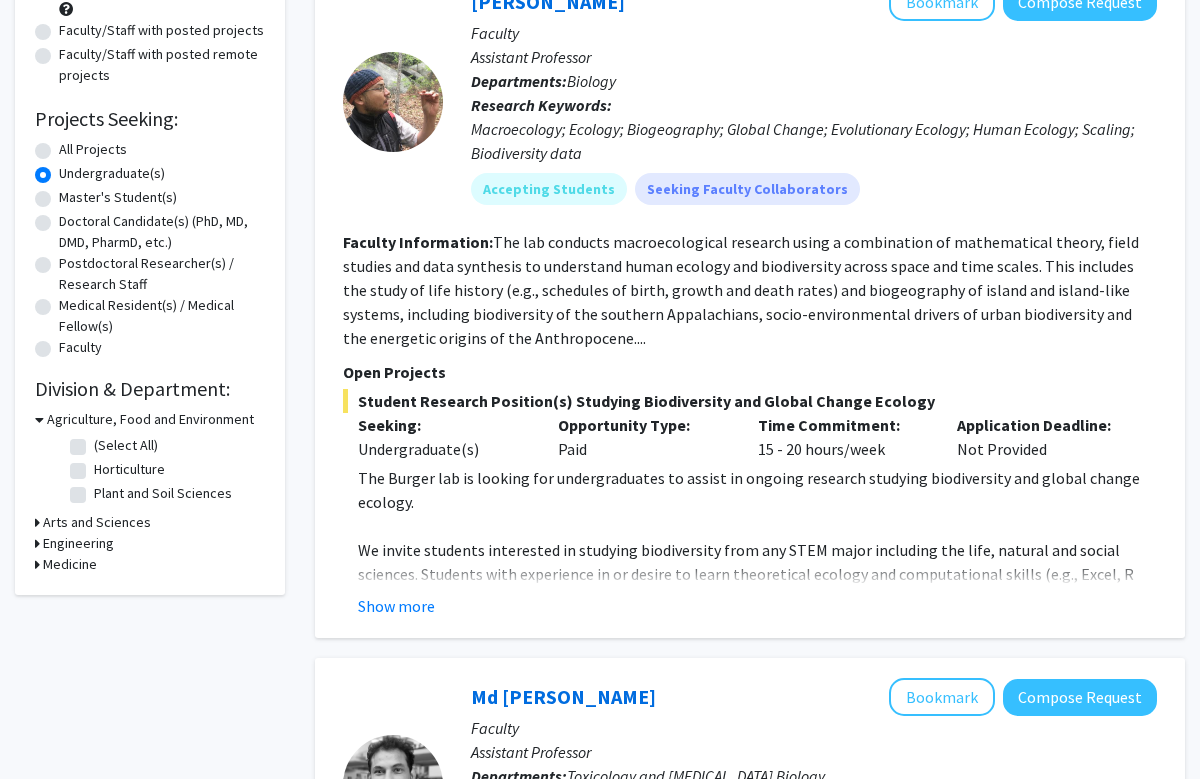 click on "Arts and Sciences" at bounding box center [97, 522] 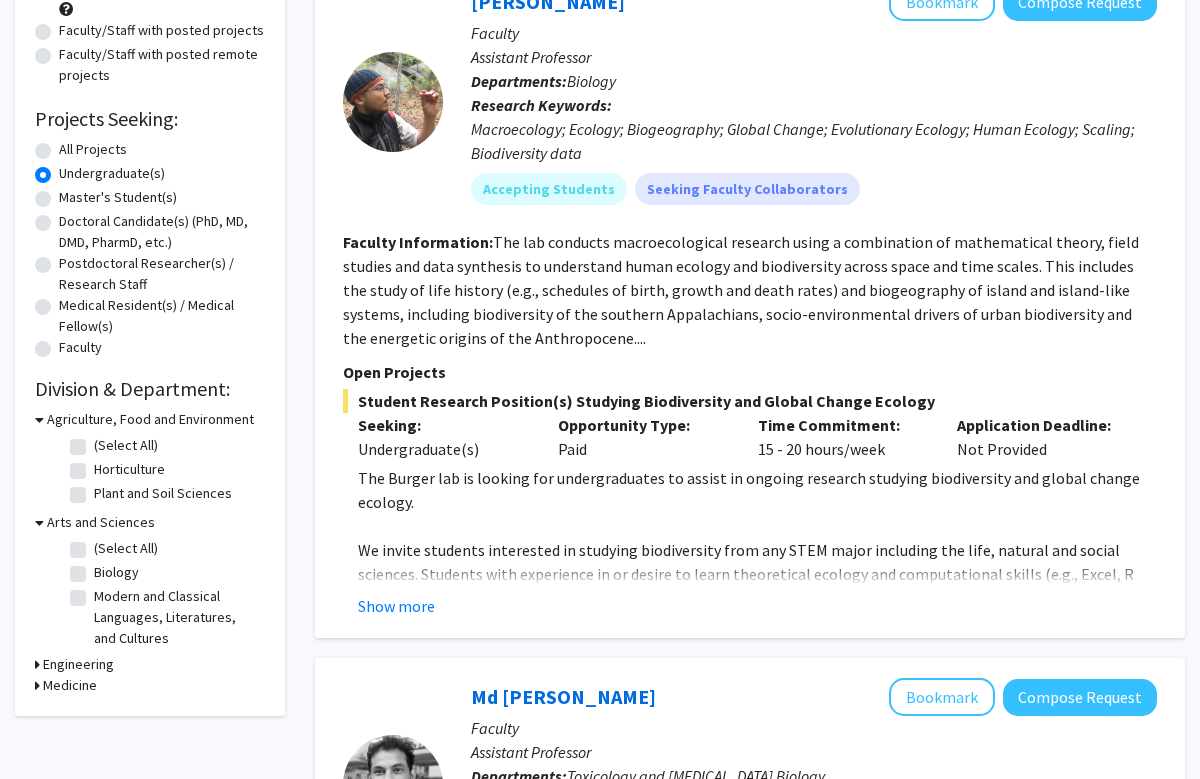 click on "Biology" 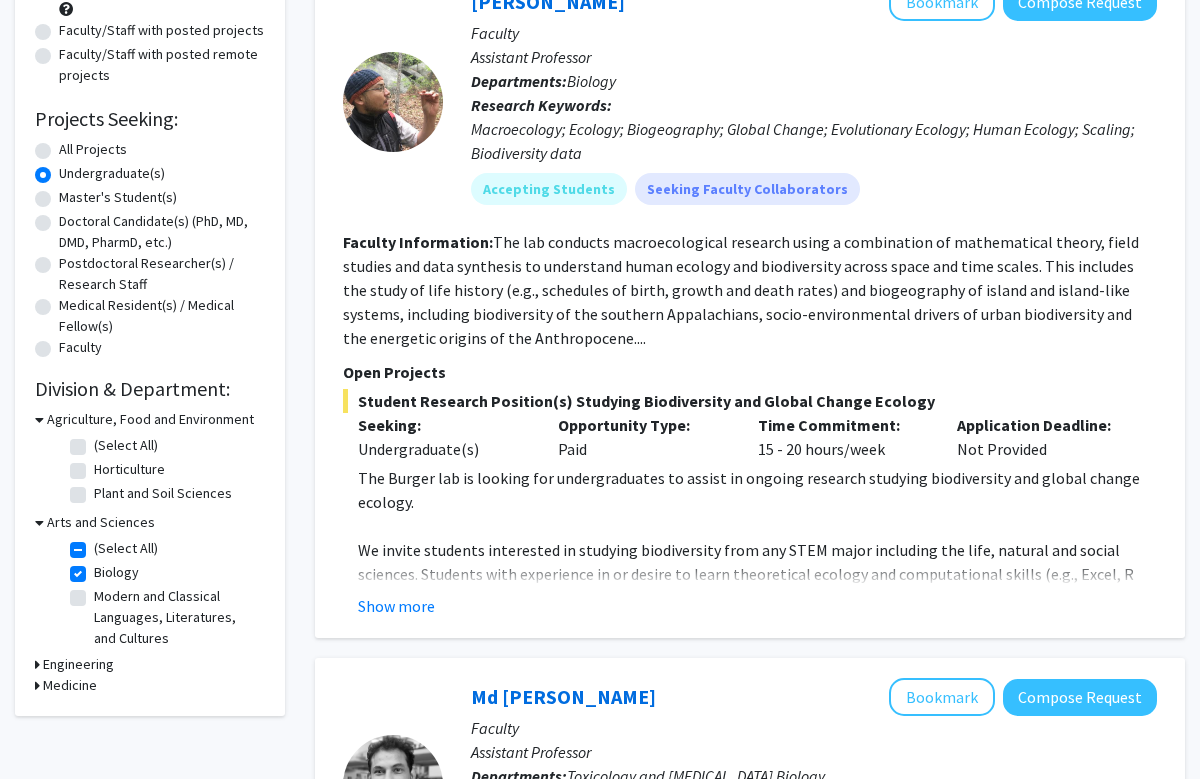 checkbox on "true" 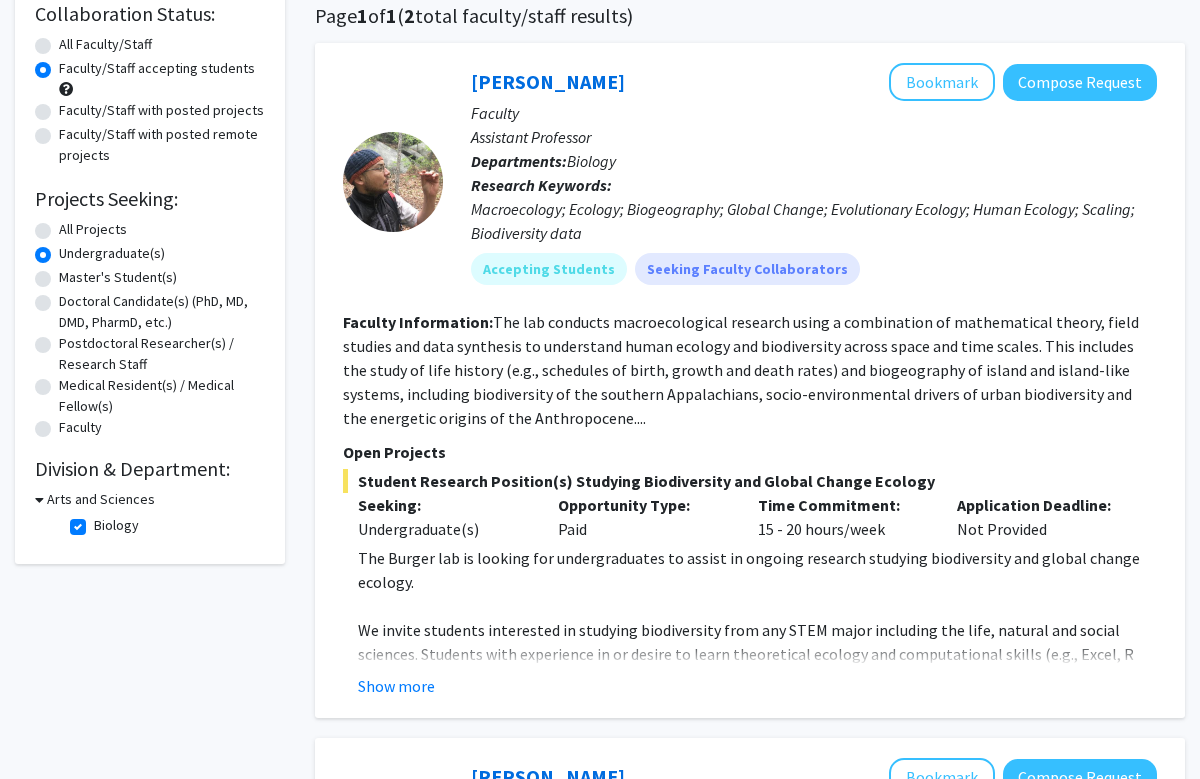 scroll, scrollTop: 170, scrollLeft: 0, axis: vertical 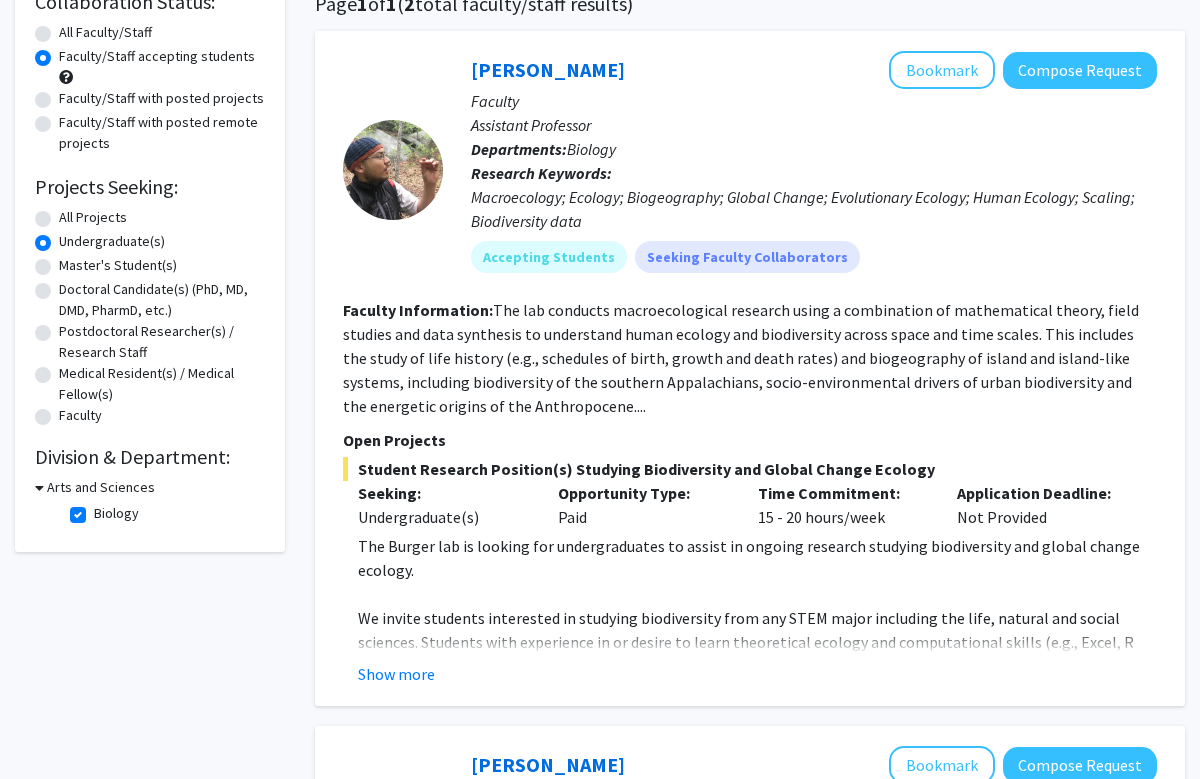 click on "Arts and Sciences" at bounding box center (101, 488) 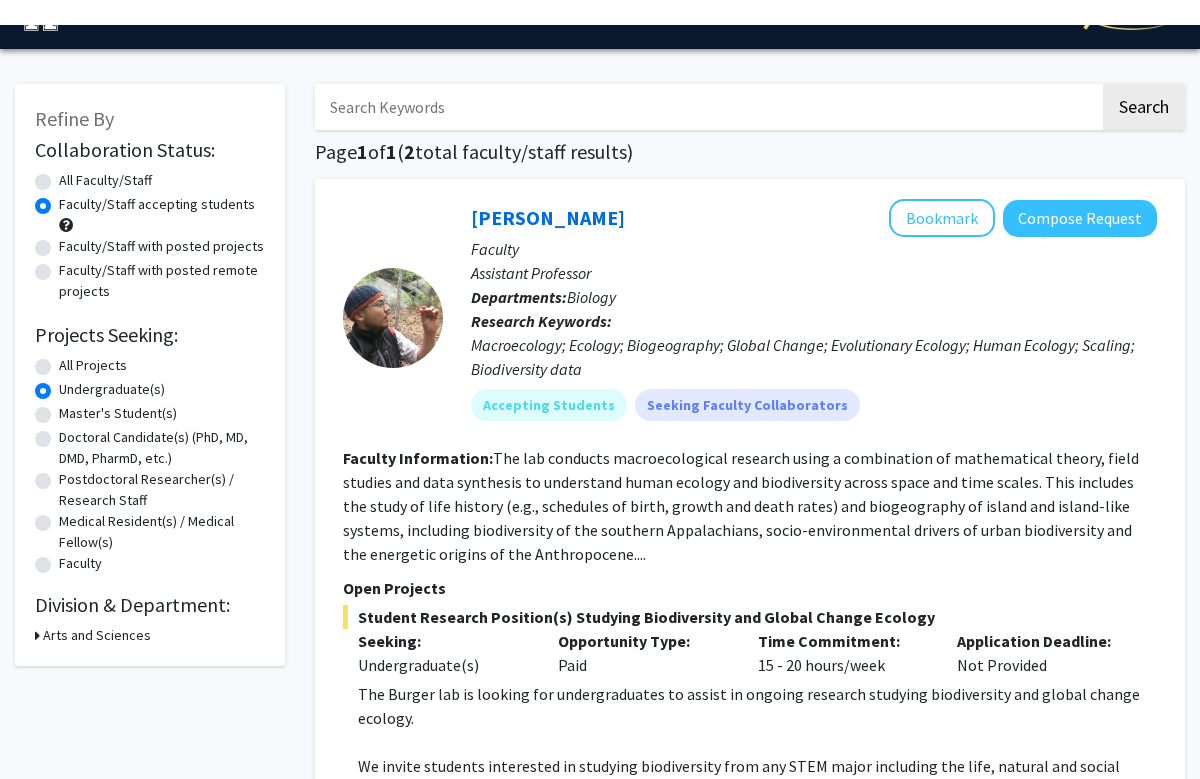 scroll, scrollTop: 0, scrollLeft: 0, axis: both 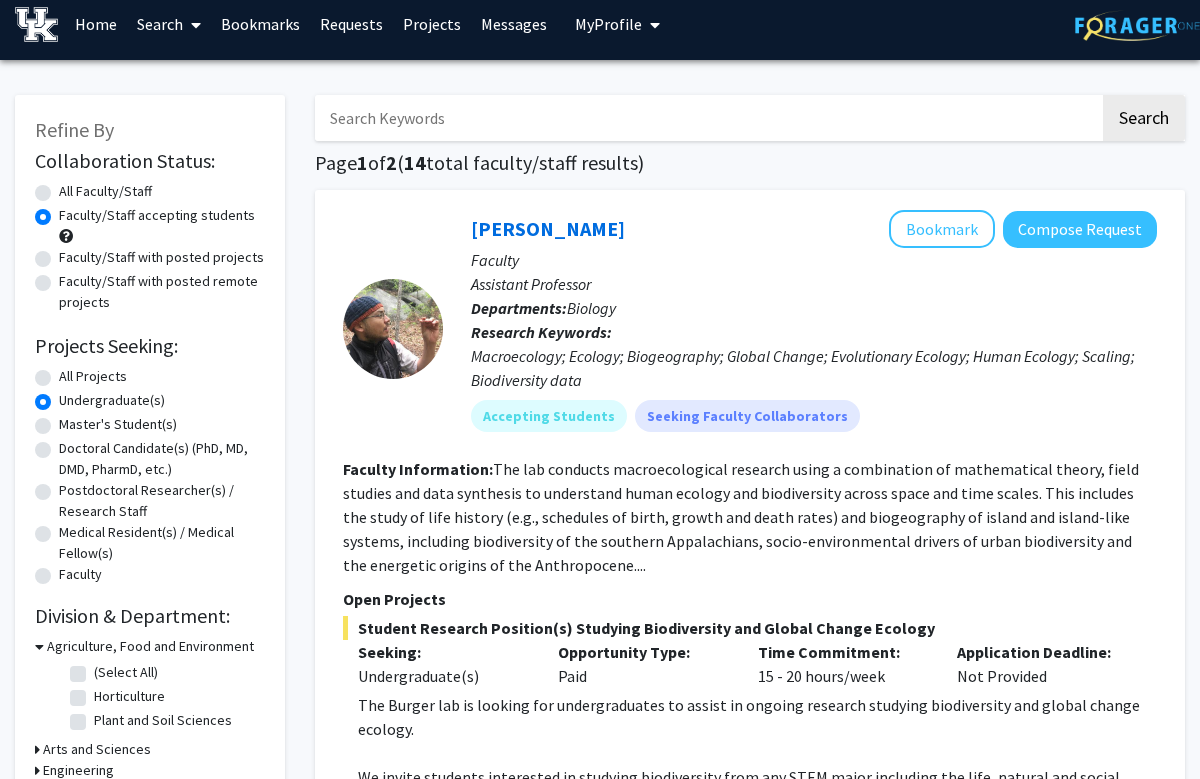 radio on "true" 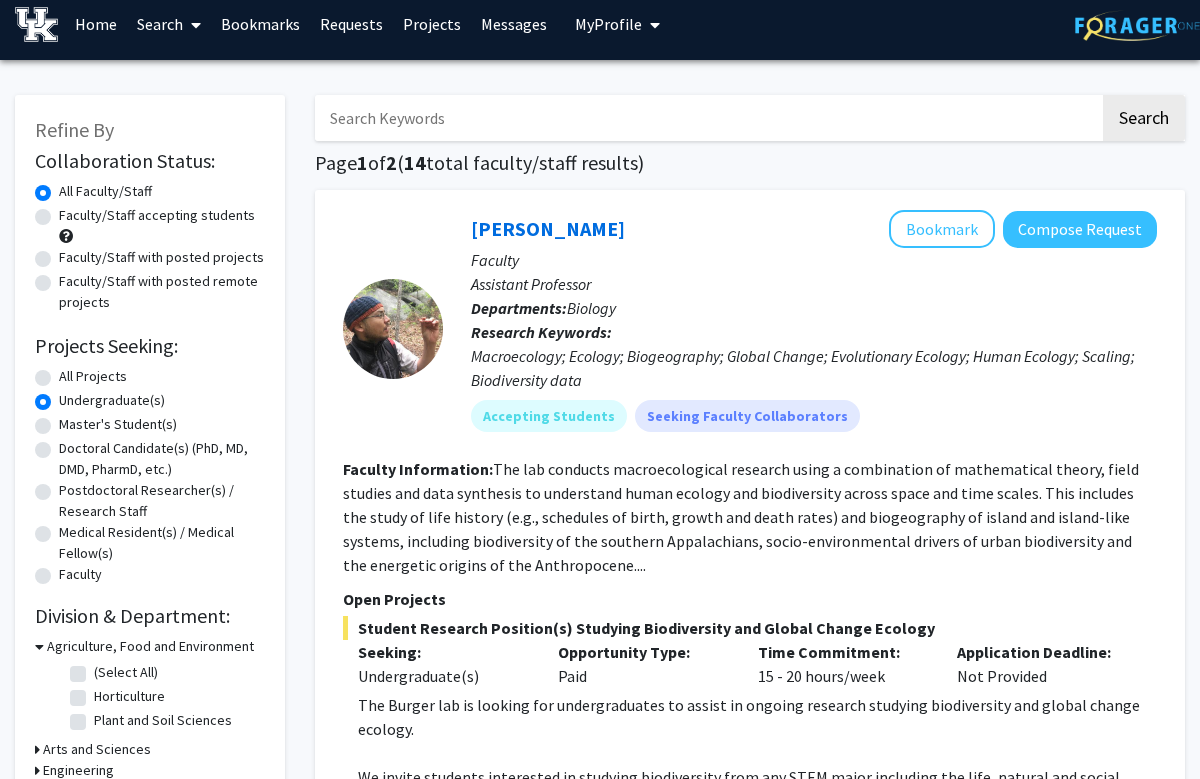scroll, scrollTop: 0, scrollLeft: 0, axis: both 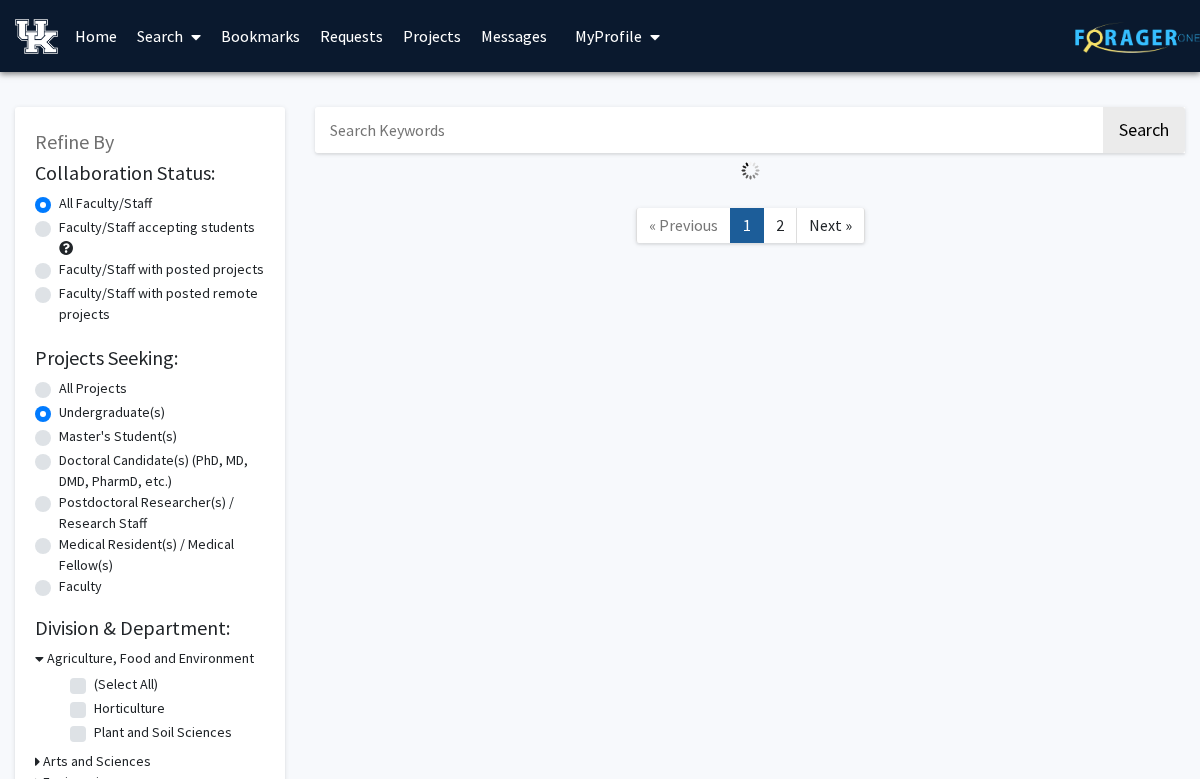 radio on "true" 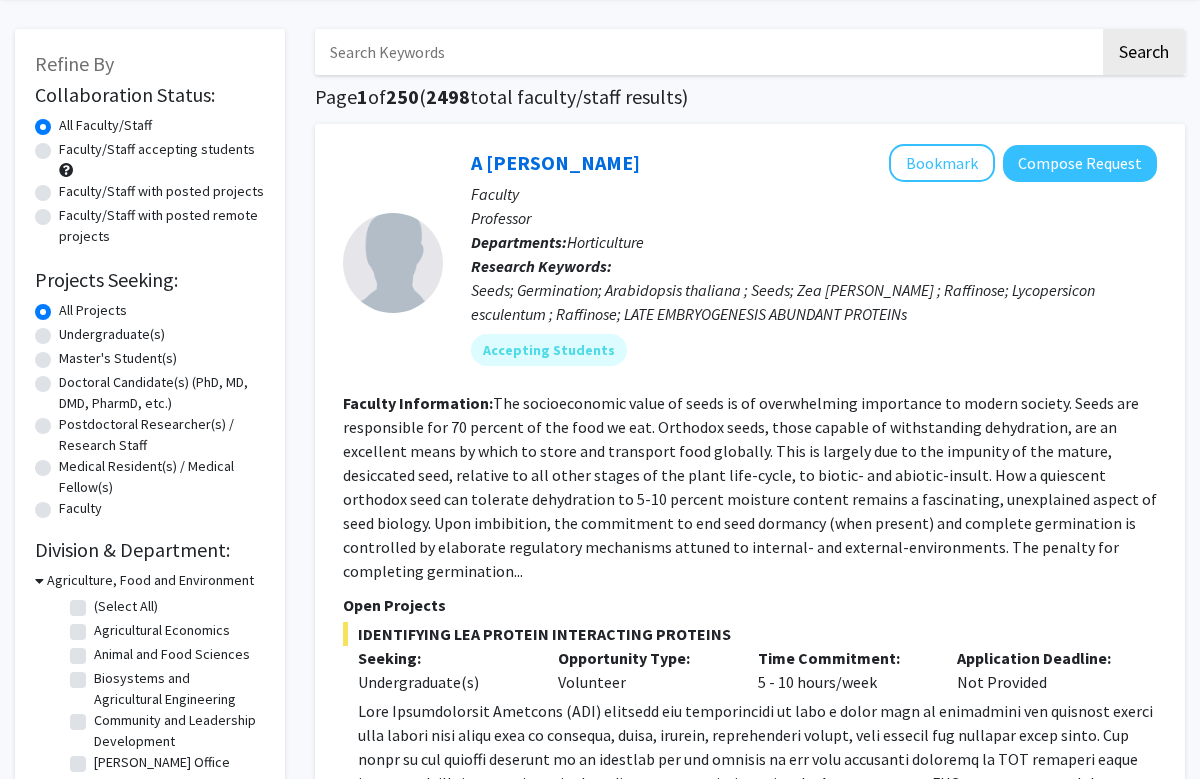scroll, scrollTop: 79, scrollLeft: 0, axis: vertical 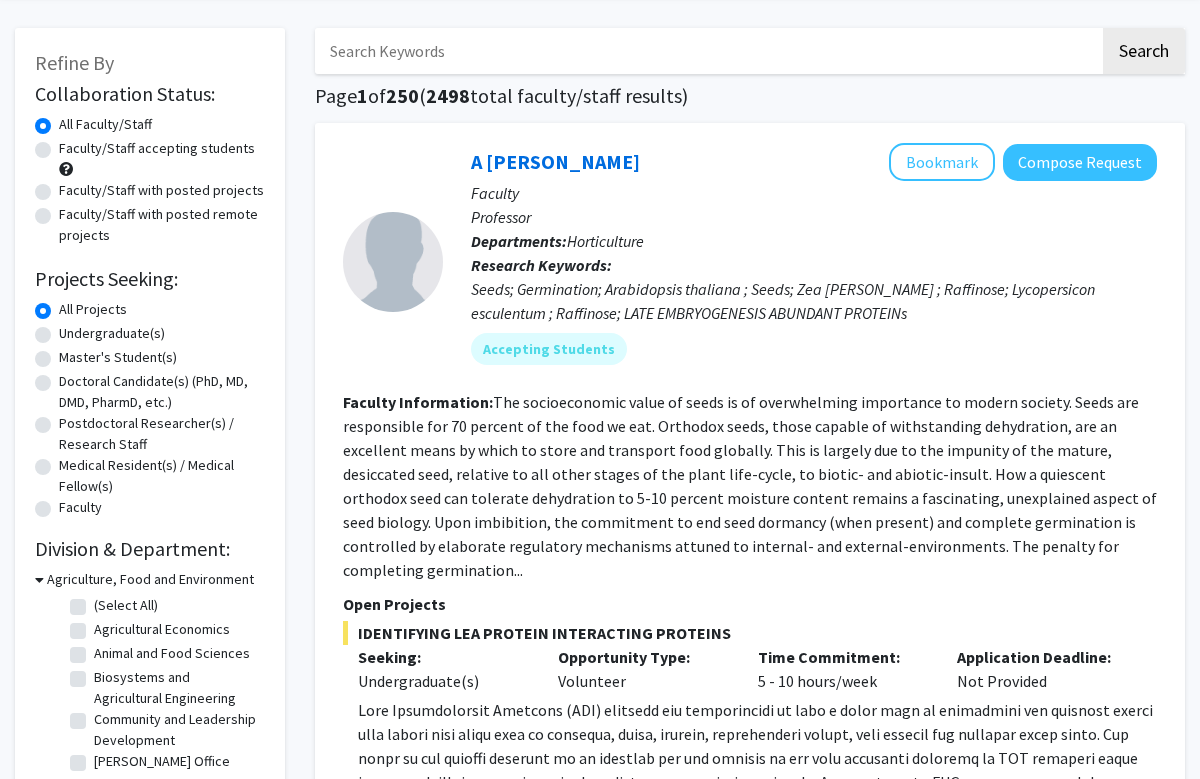 click on "Faculty/Staff accepting students" 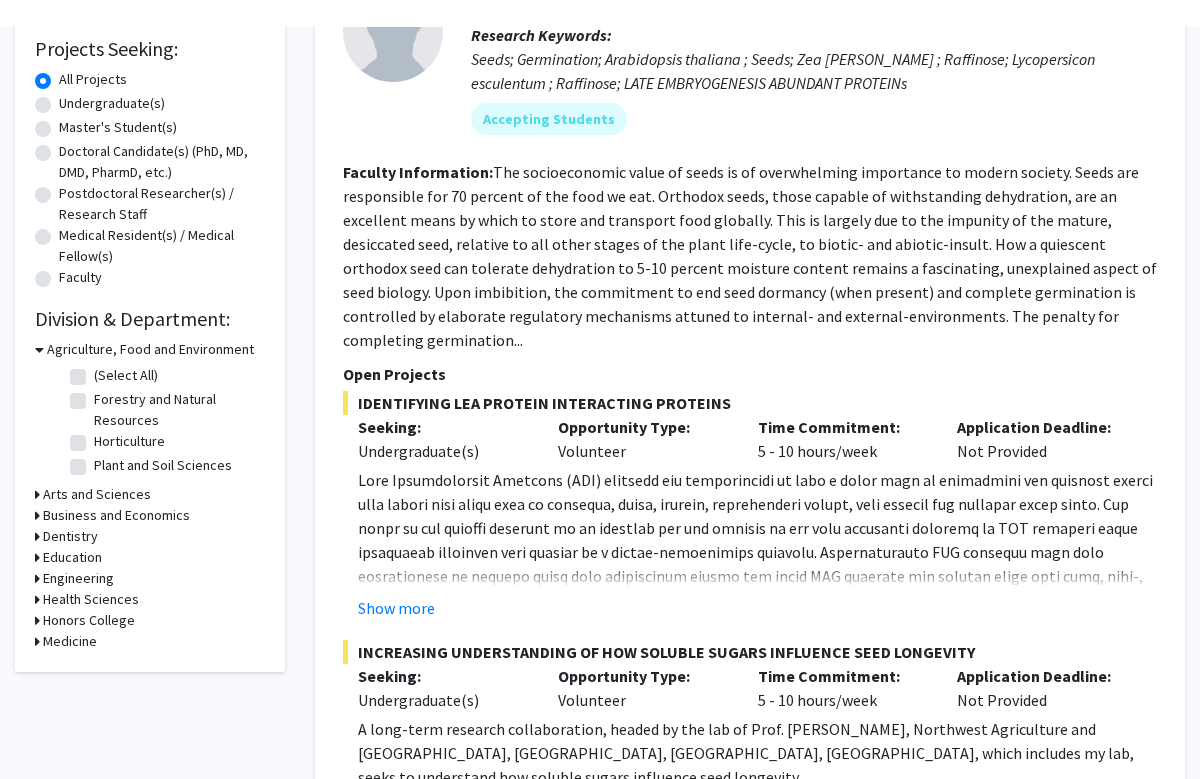 scroll, scrollTop: 308, scrollLeft: 0, axis: vertical 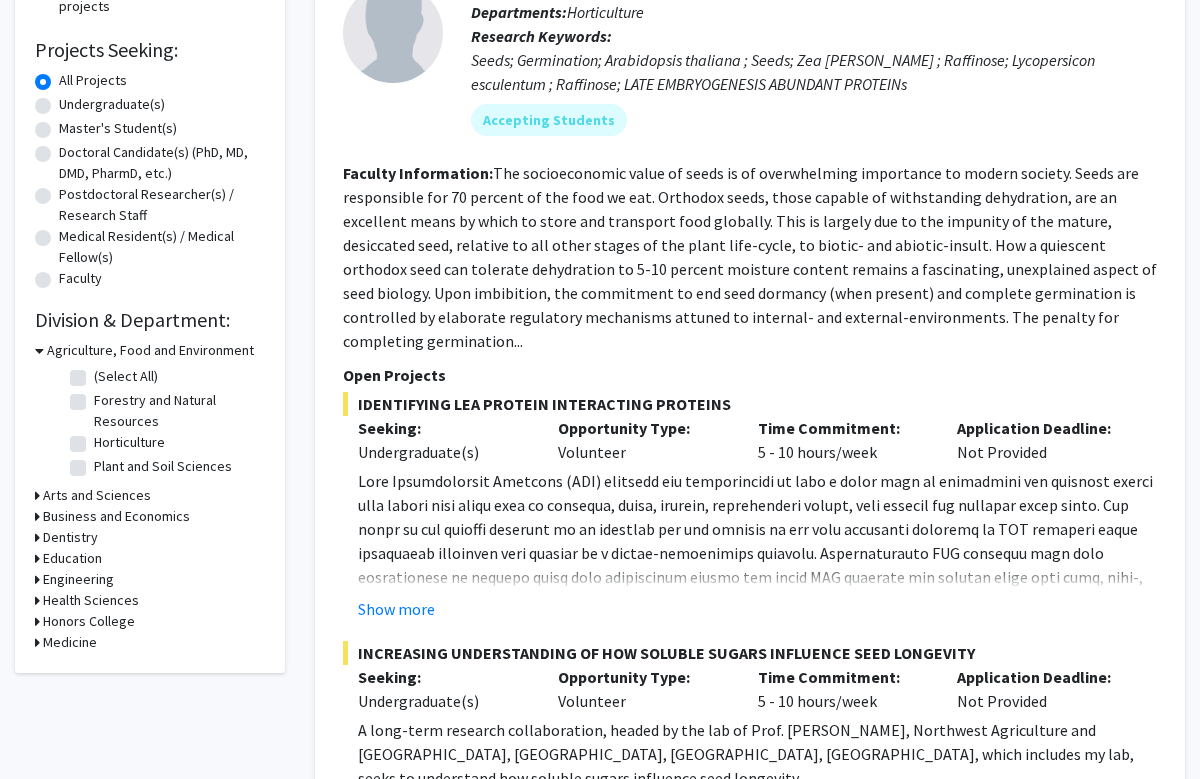 click on "Medicine" at bounding box center (70, 642) 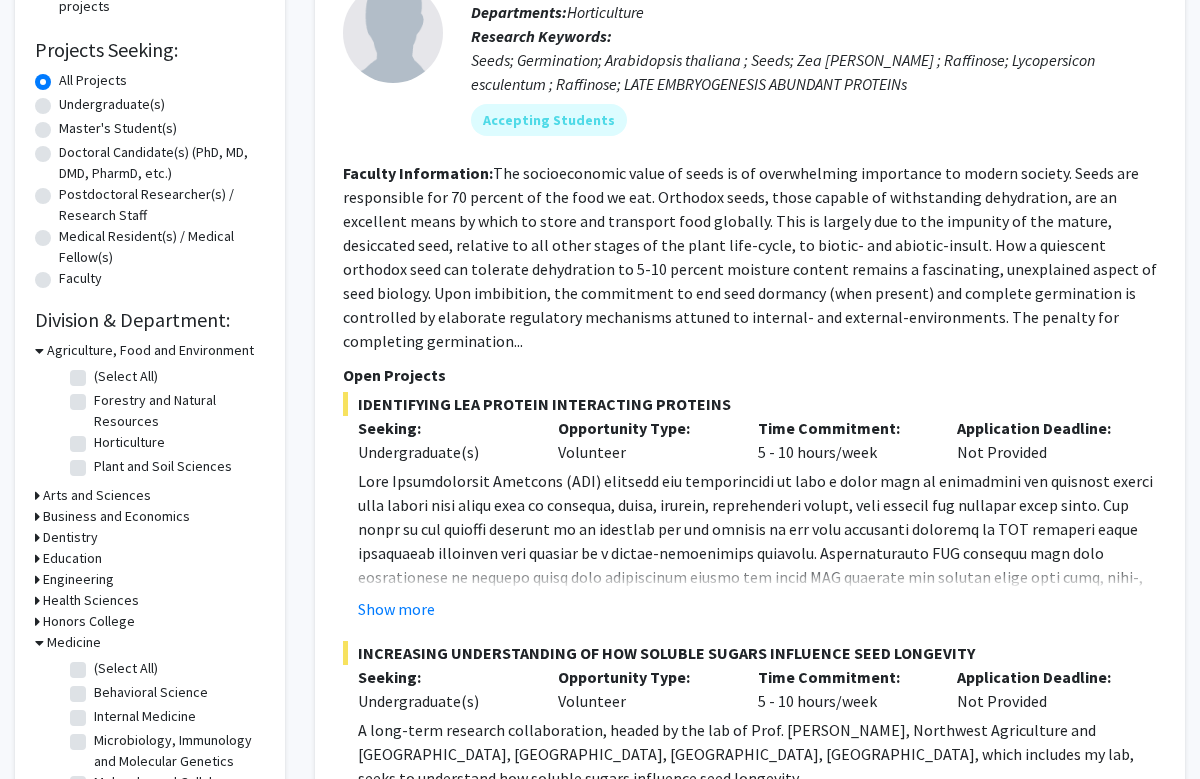 click on "Medicine" at bounding box center [74, 642] 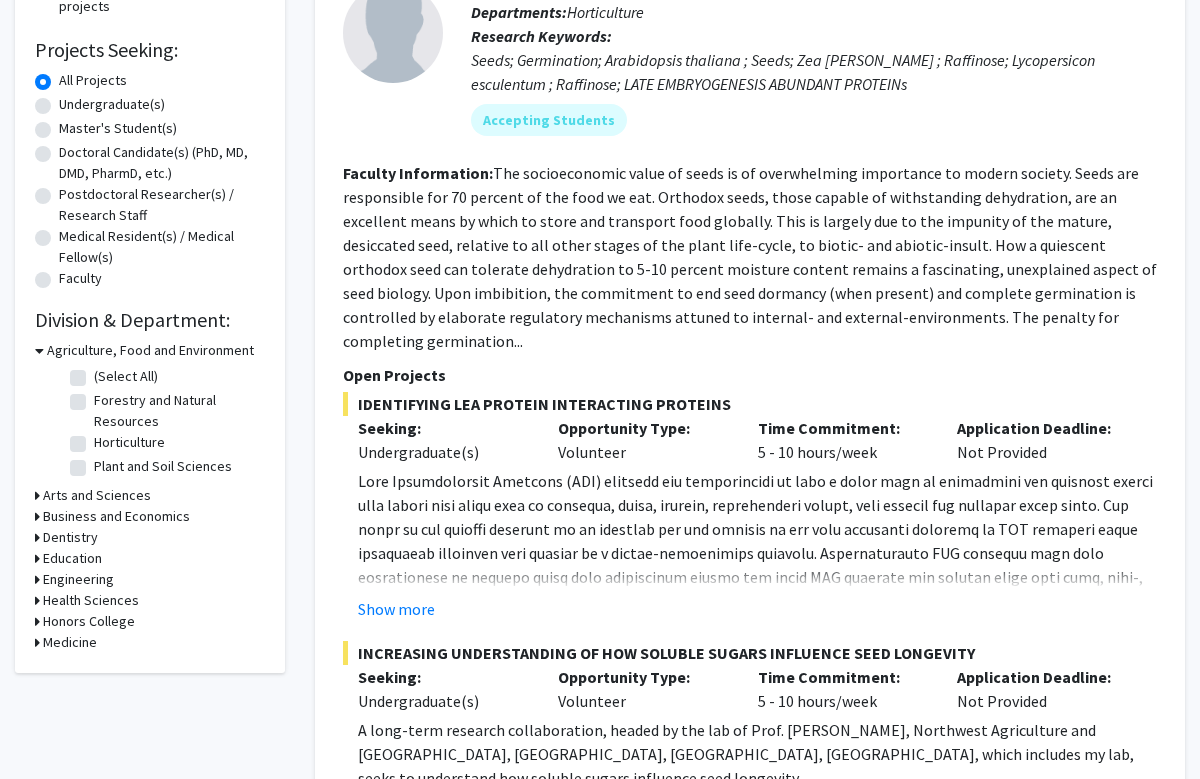 click on "Medicine" at bounding box center [70, 642] 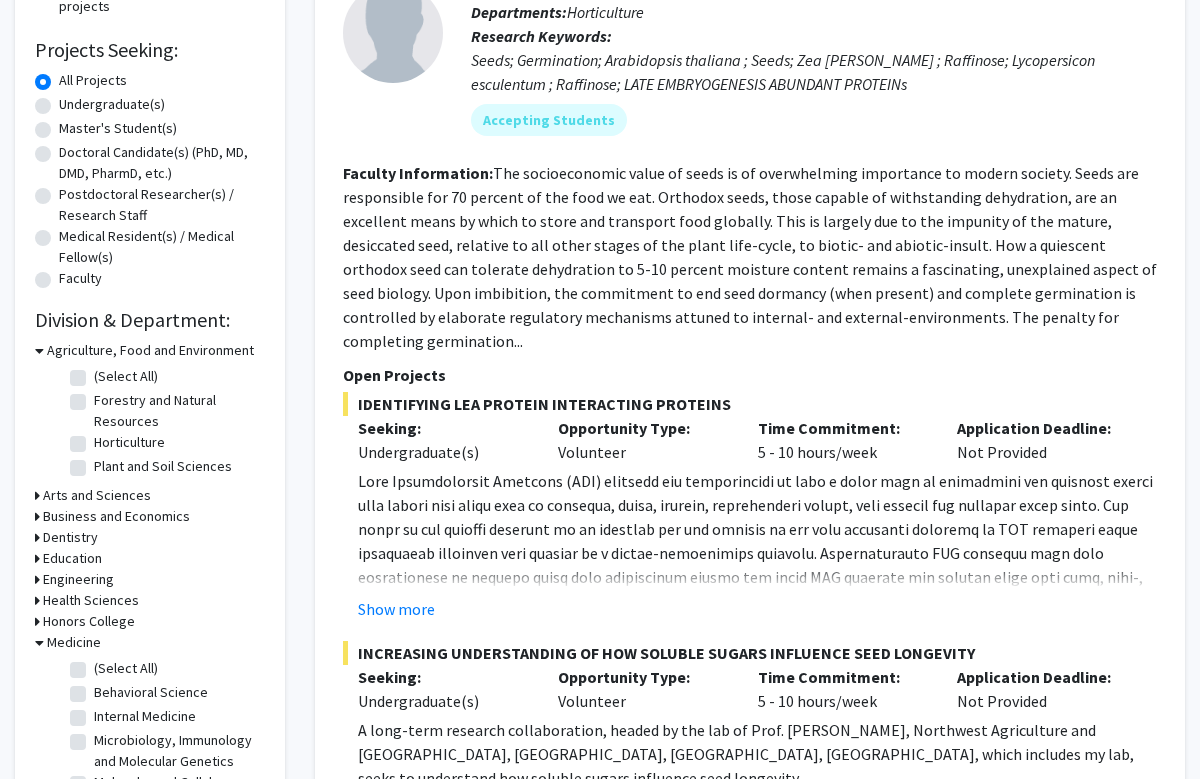 click on "(Select All)" 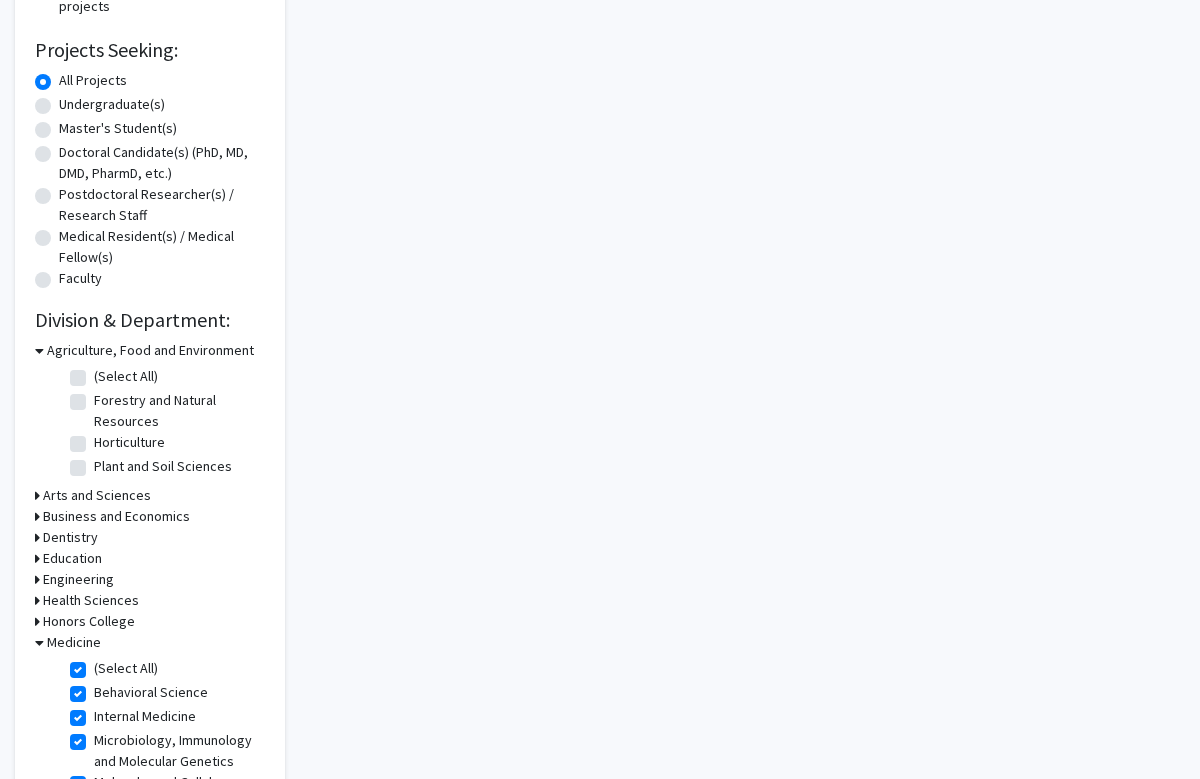 checkbox on "true" 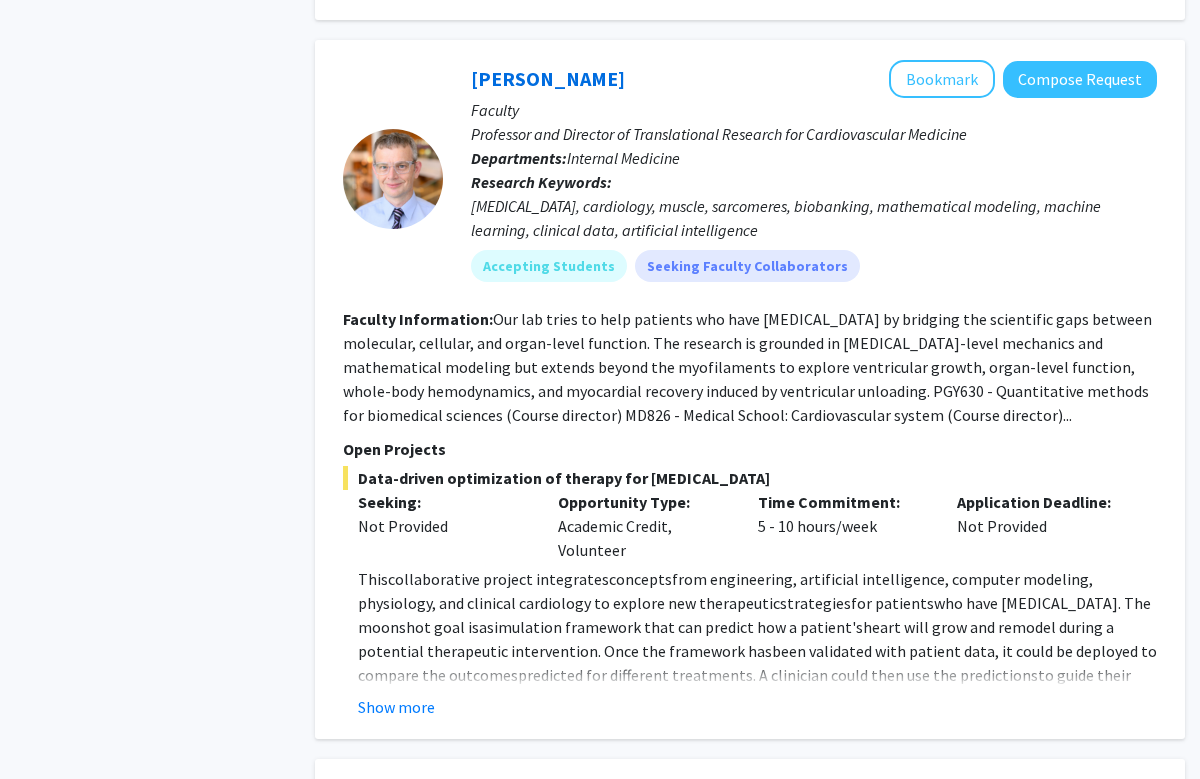 scroll, scrollTop: 1816, scrollLeft: 0, axis: vertical 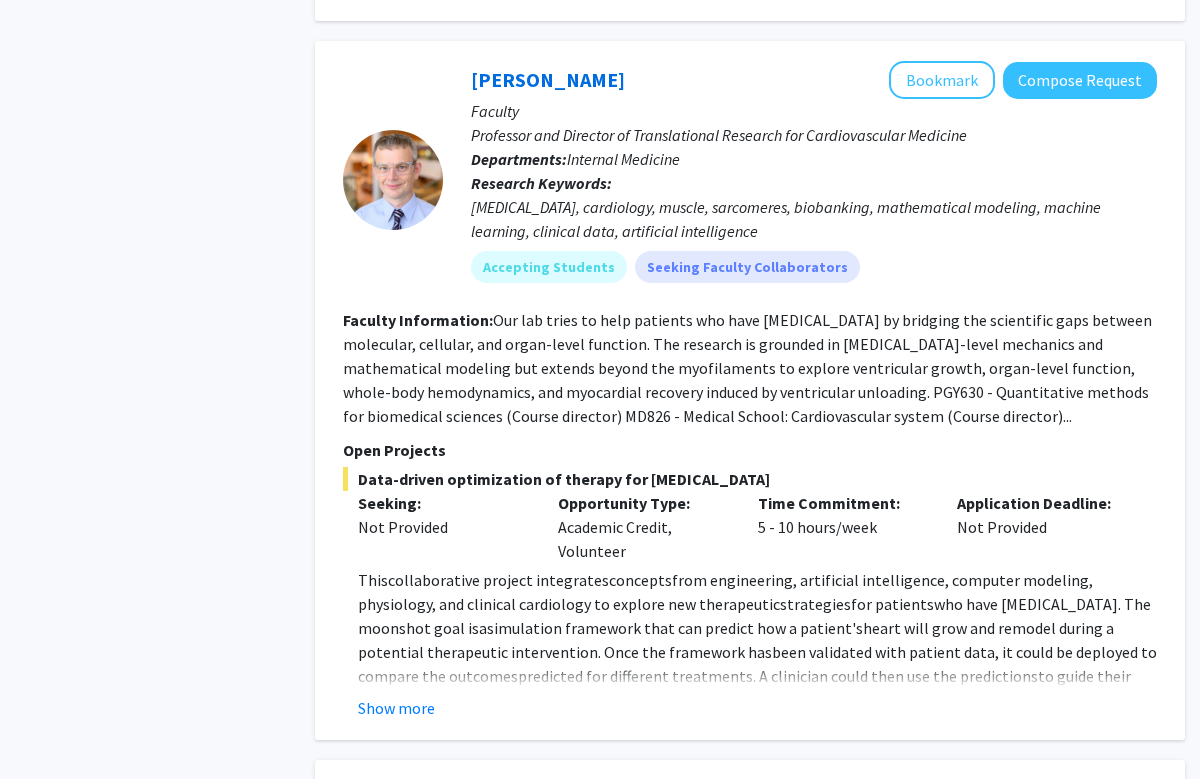 click on "Show more" 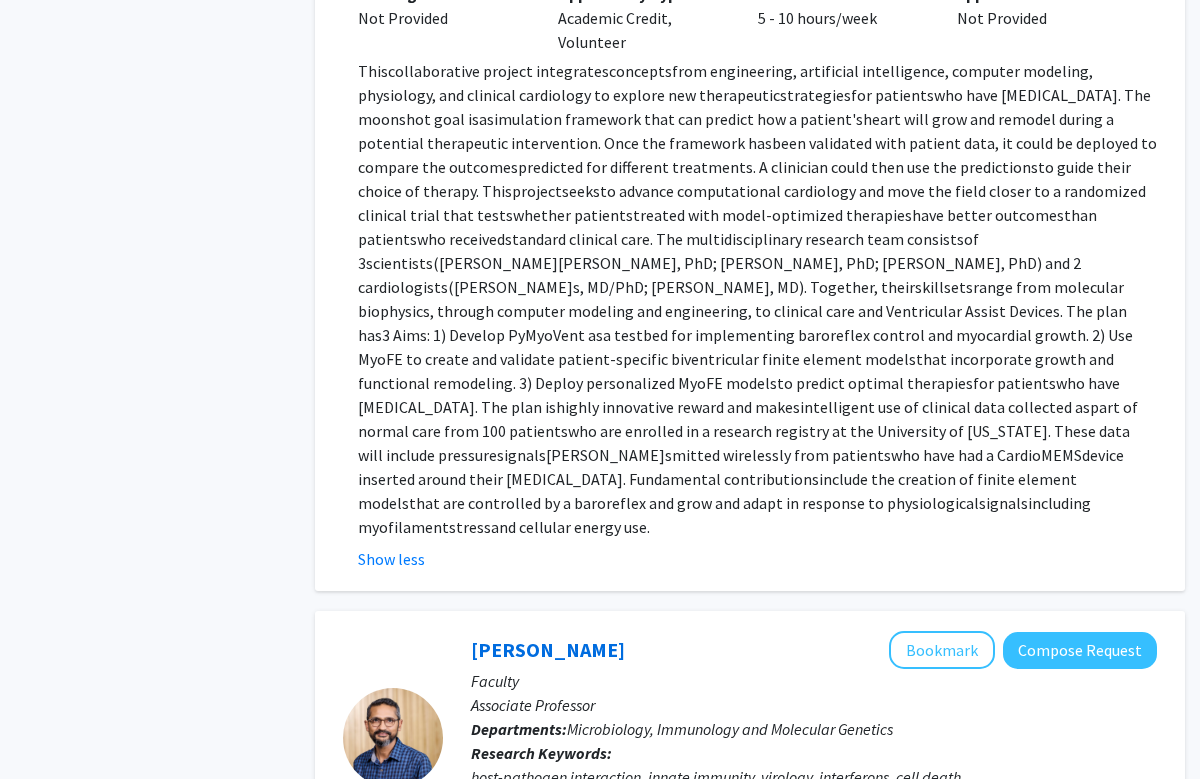 scroll, scrollTop: 2323, scrollLeft: 0, axis: vertical 